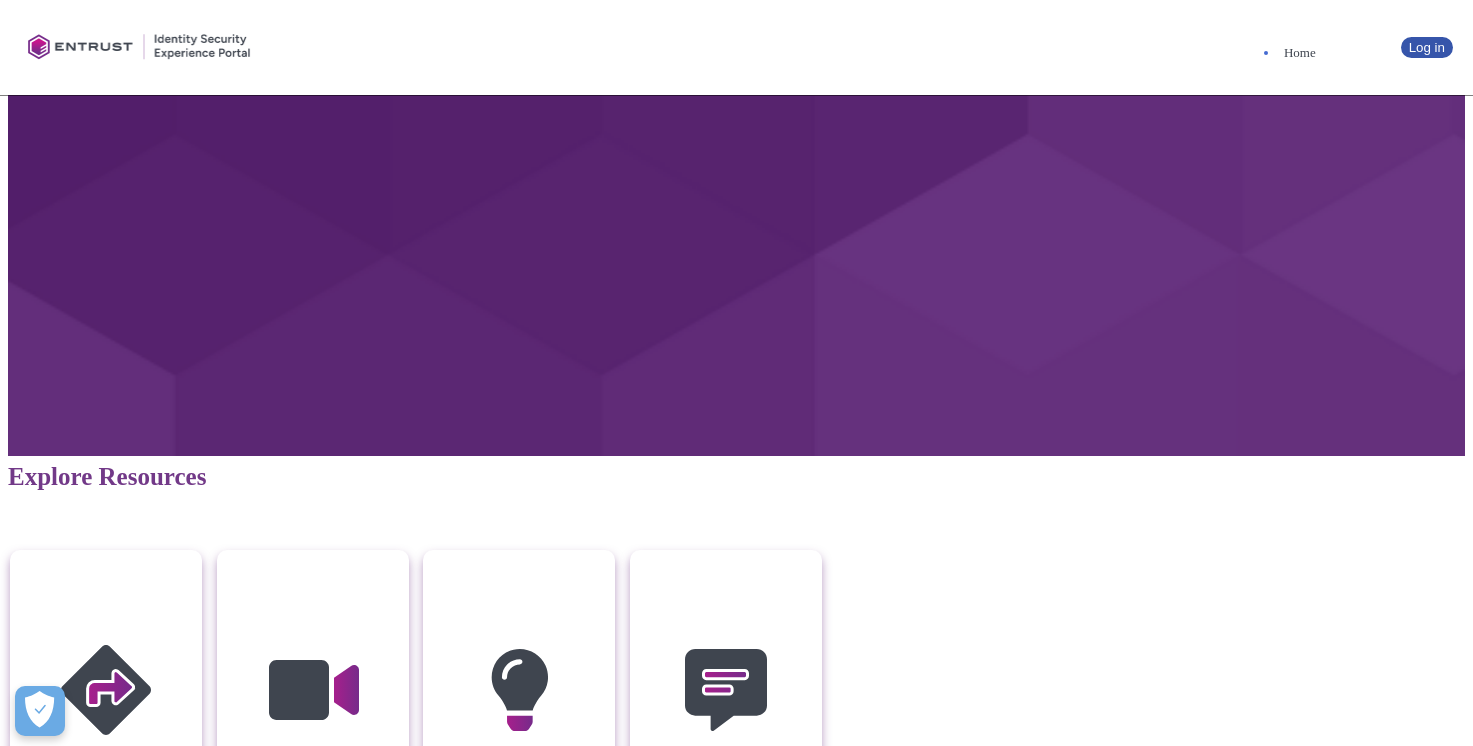 scroll, scrollTop: 400, scrollLeft: 0, axis: vertical 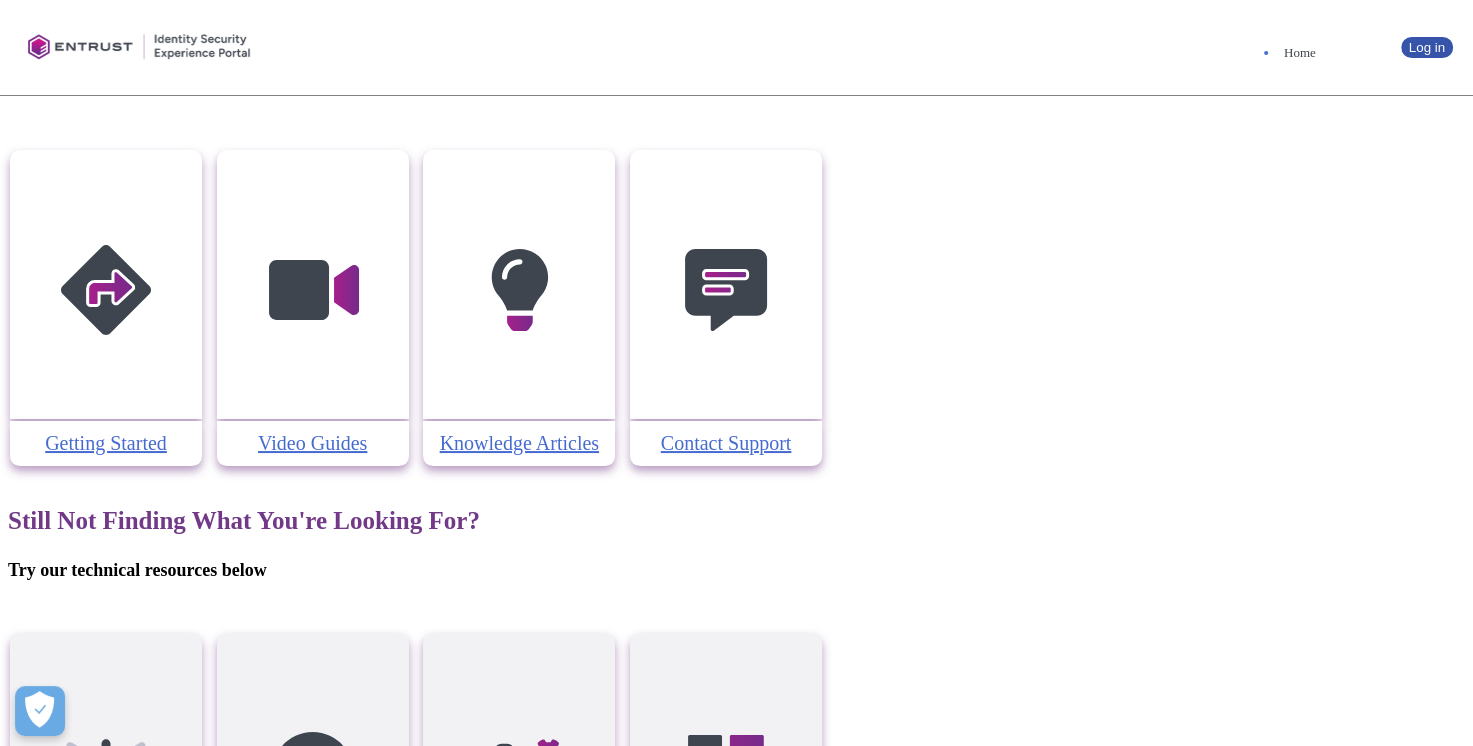 click at bounding box center (726, 284) 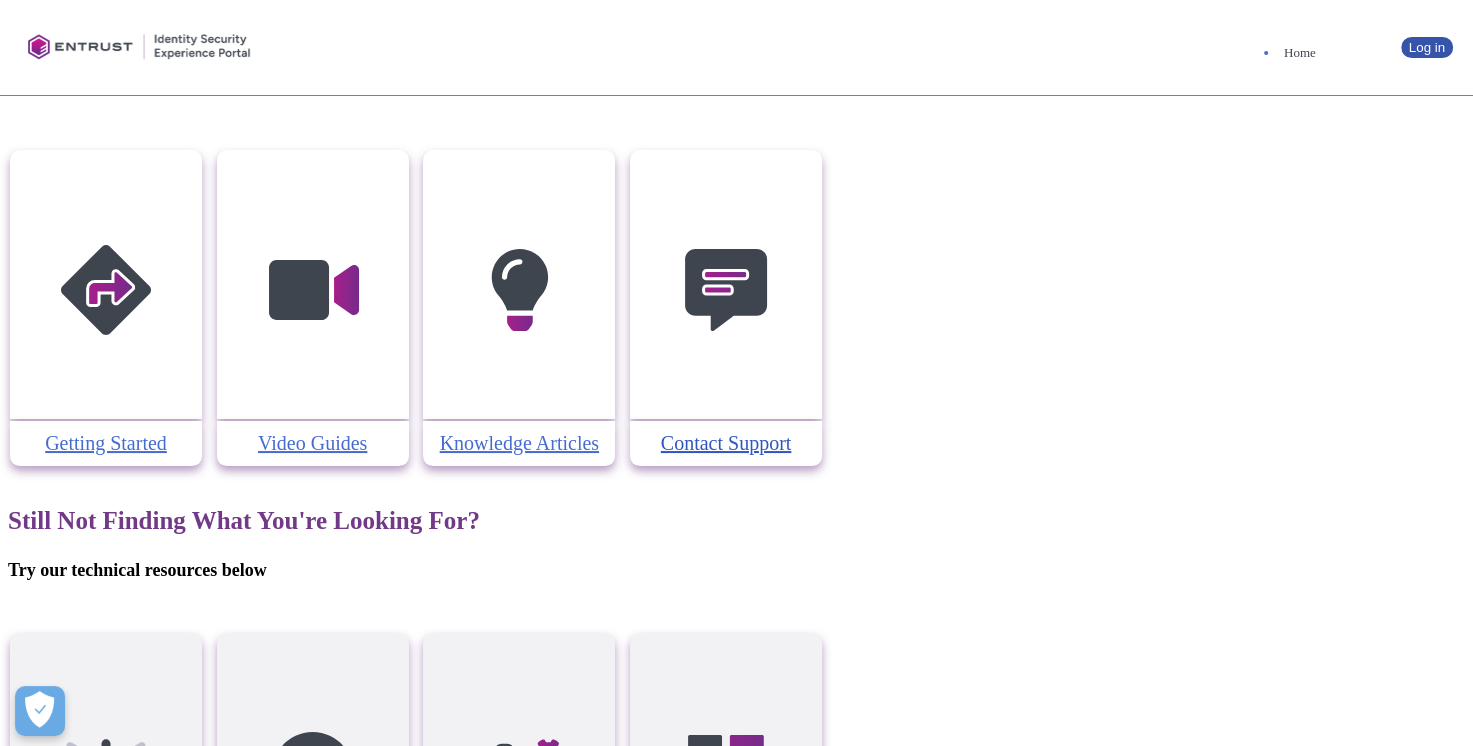 click on "Contact Support" at bounding box center (726, 443) 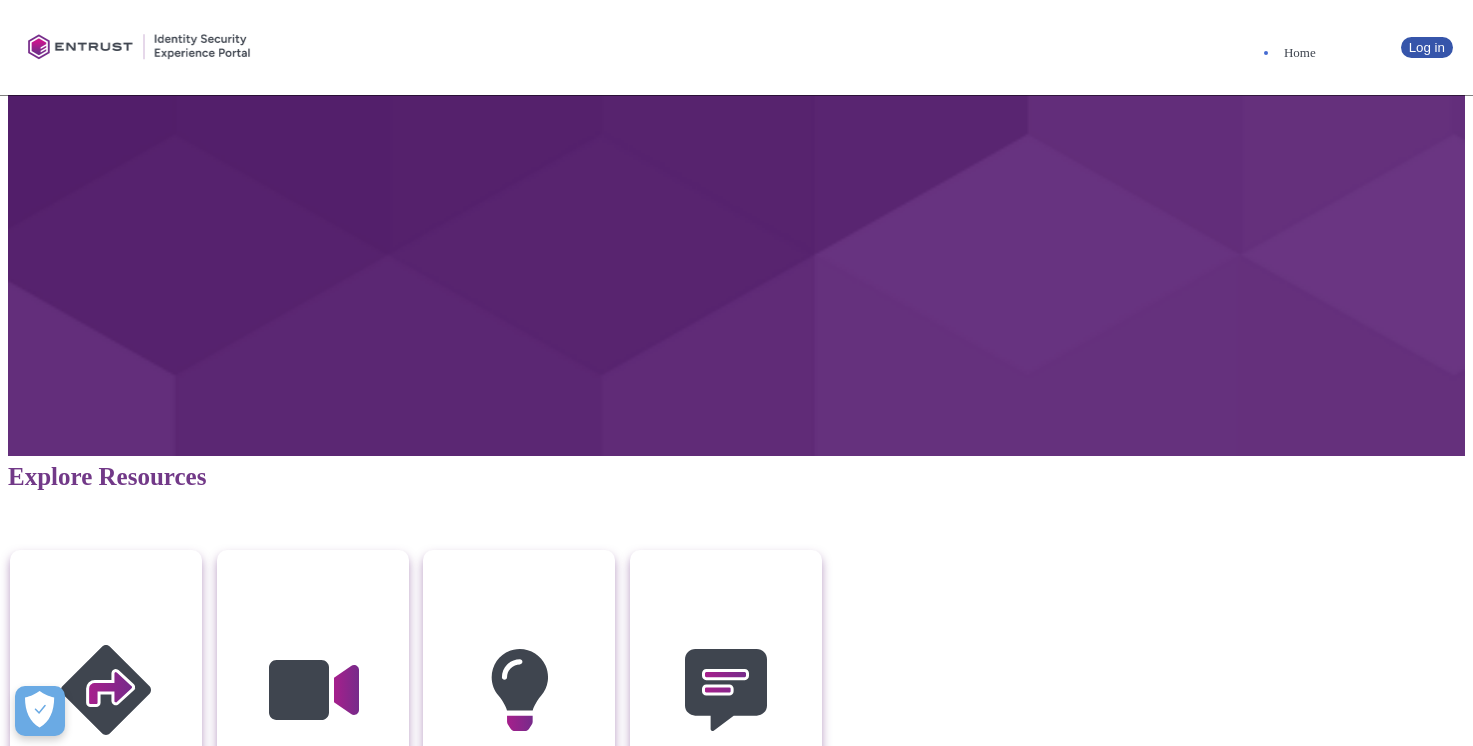 scroll, scrollTop: 0, scrollLeft: 0, axis: both 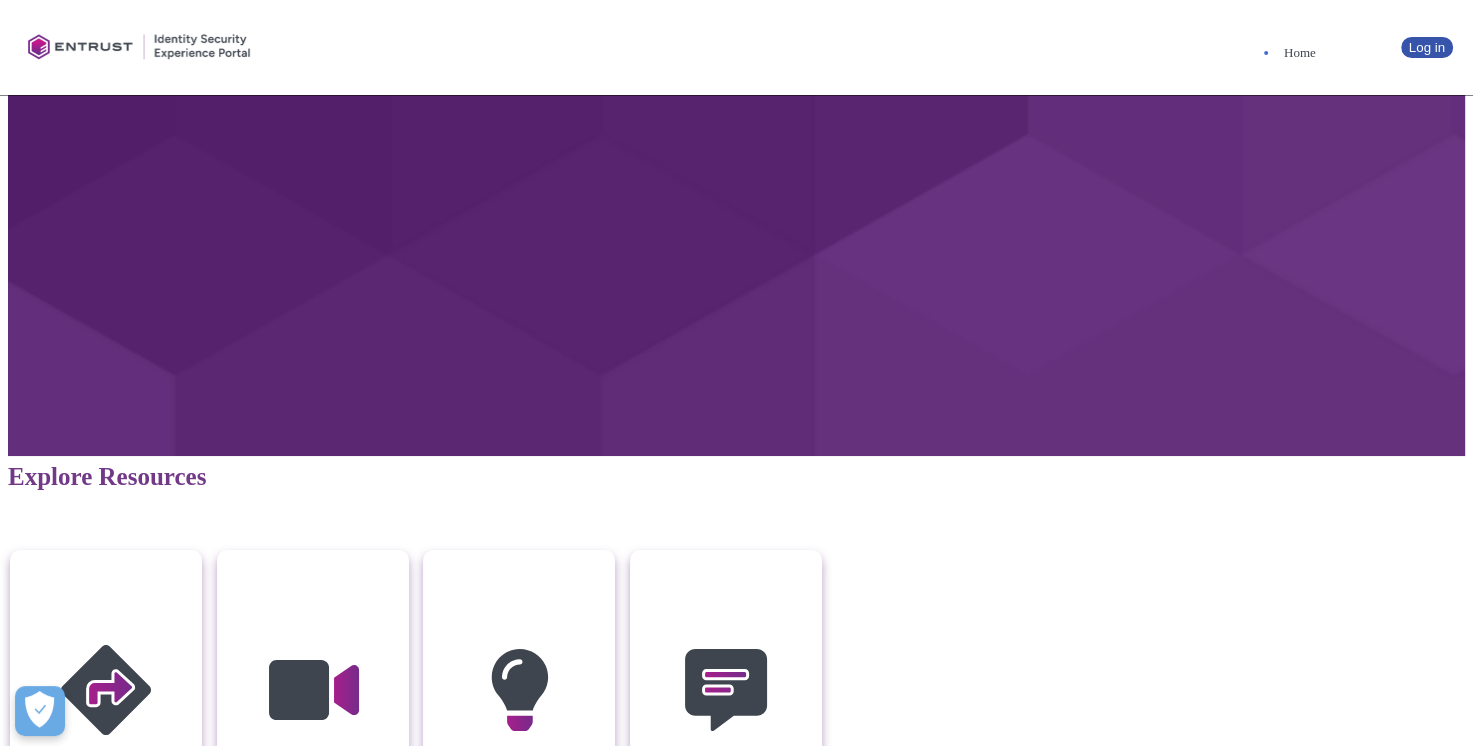 click on "Log in" at bounding box center [736, 1595] 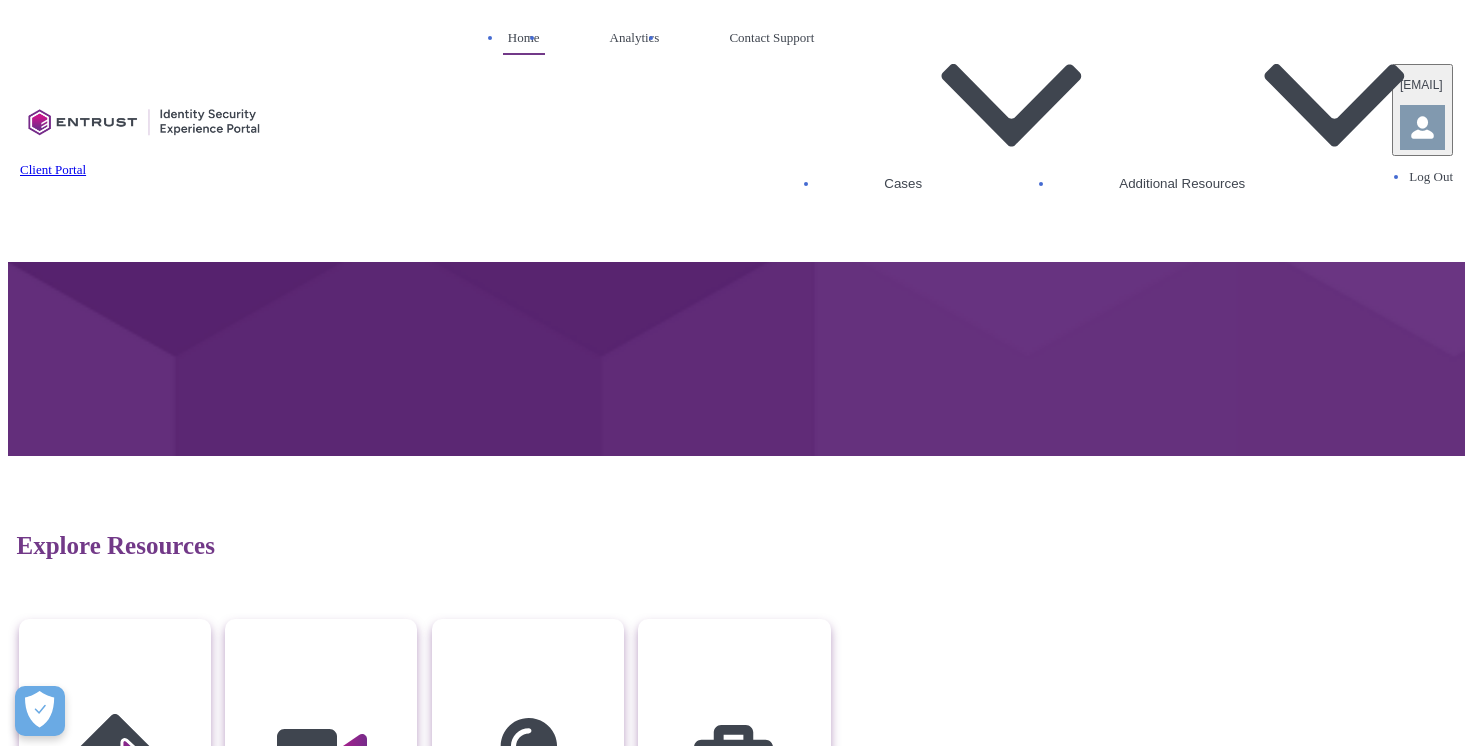 scroll, scrollTop: 0, scrollLeft: 0, axis: both 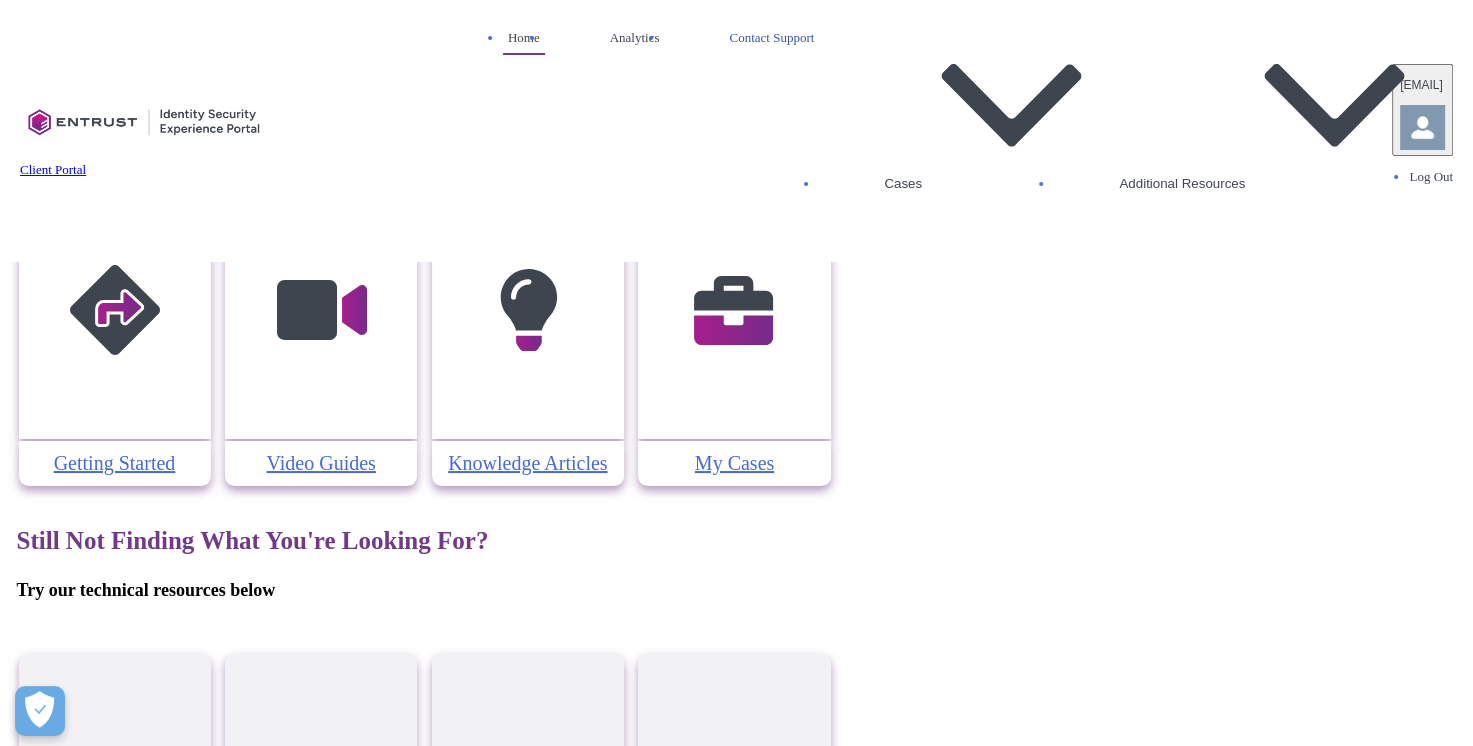 click on "Contact Support" at bounding box center [771, 38] 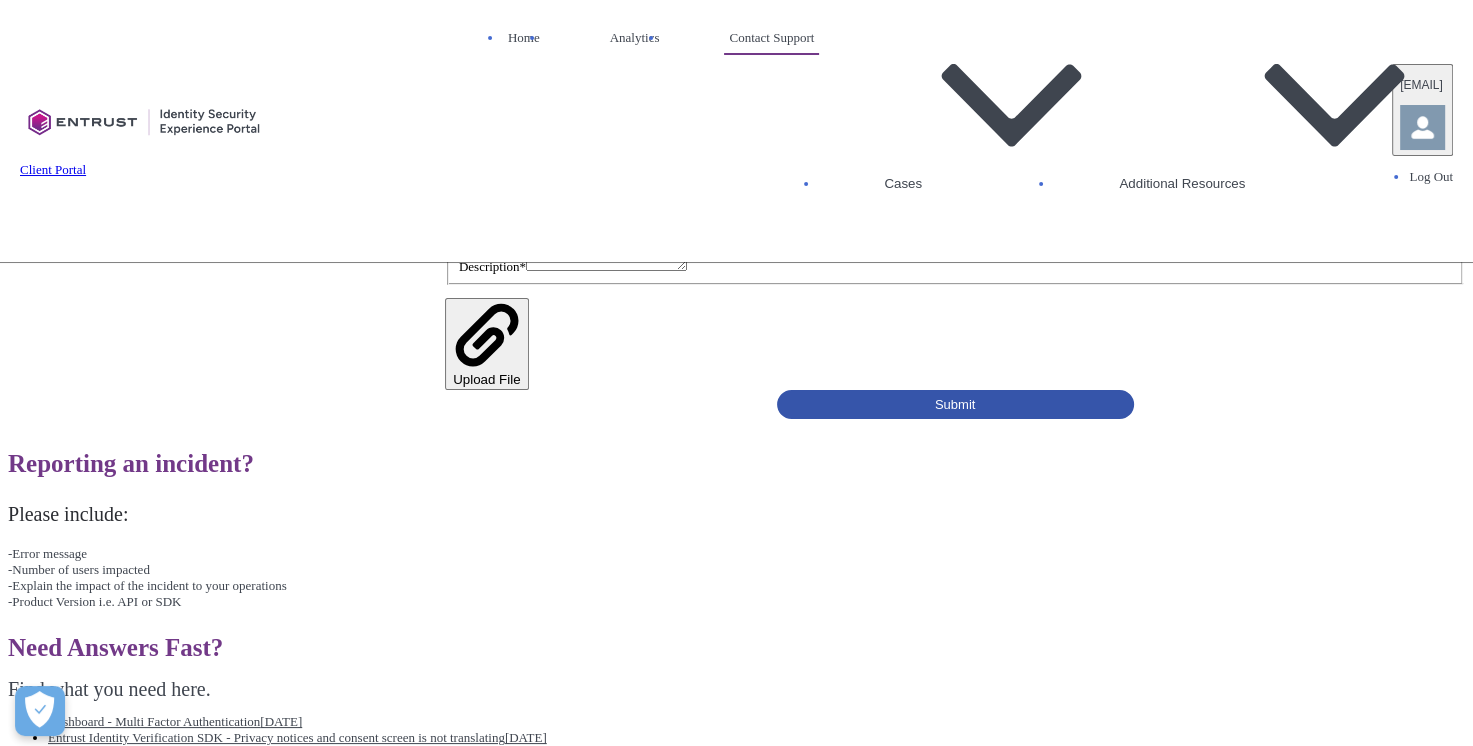 scroll, scrollTop: 131, scrollLeft: 0, axis: vertical 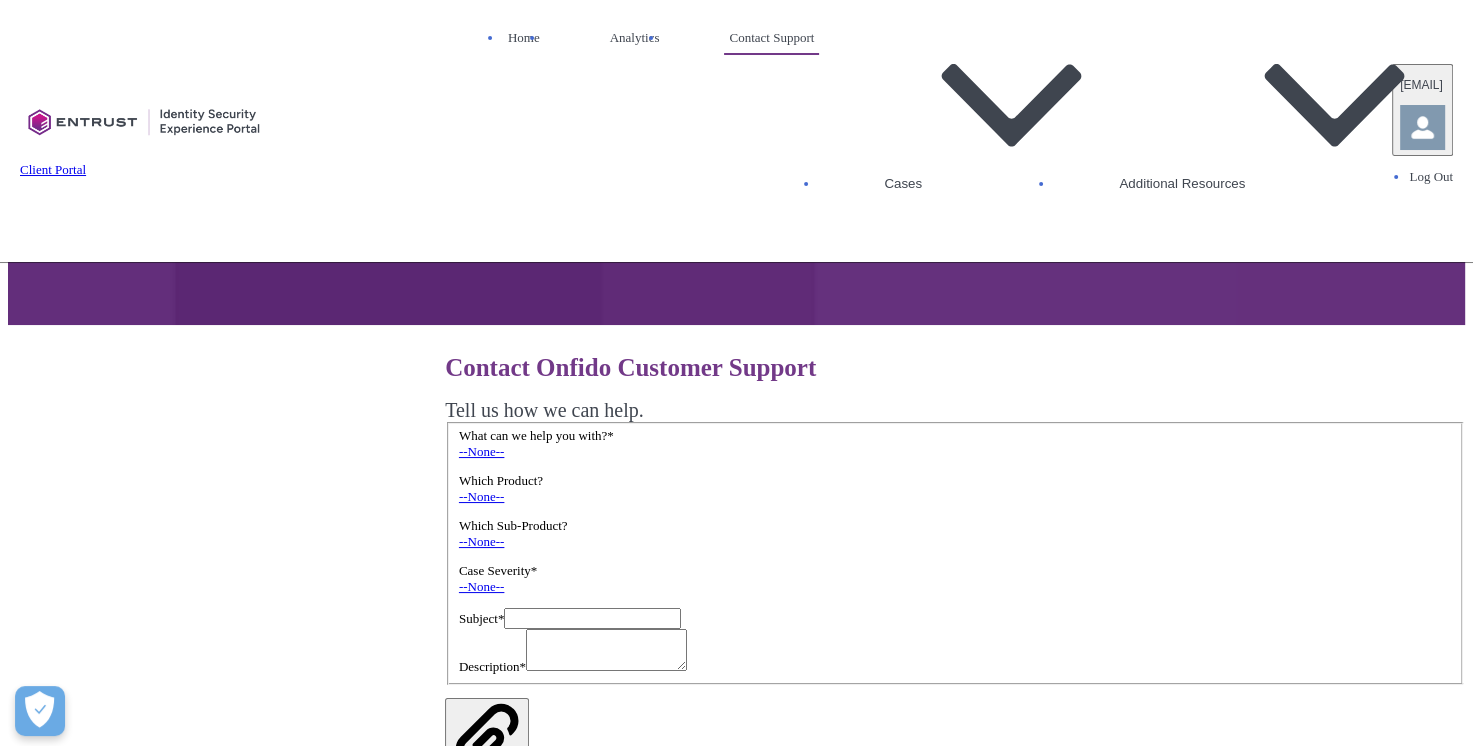 click on "--None--" at bounding box center (481, 451) 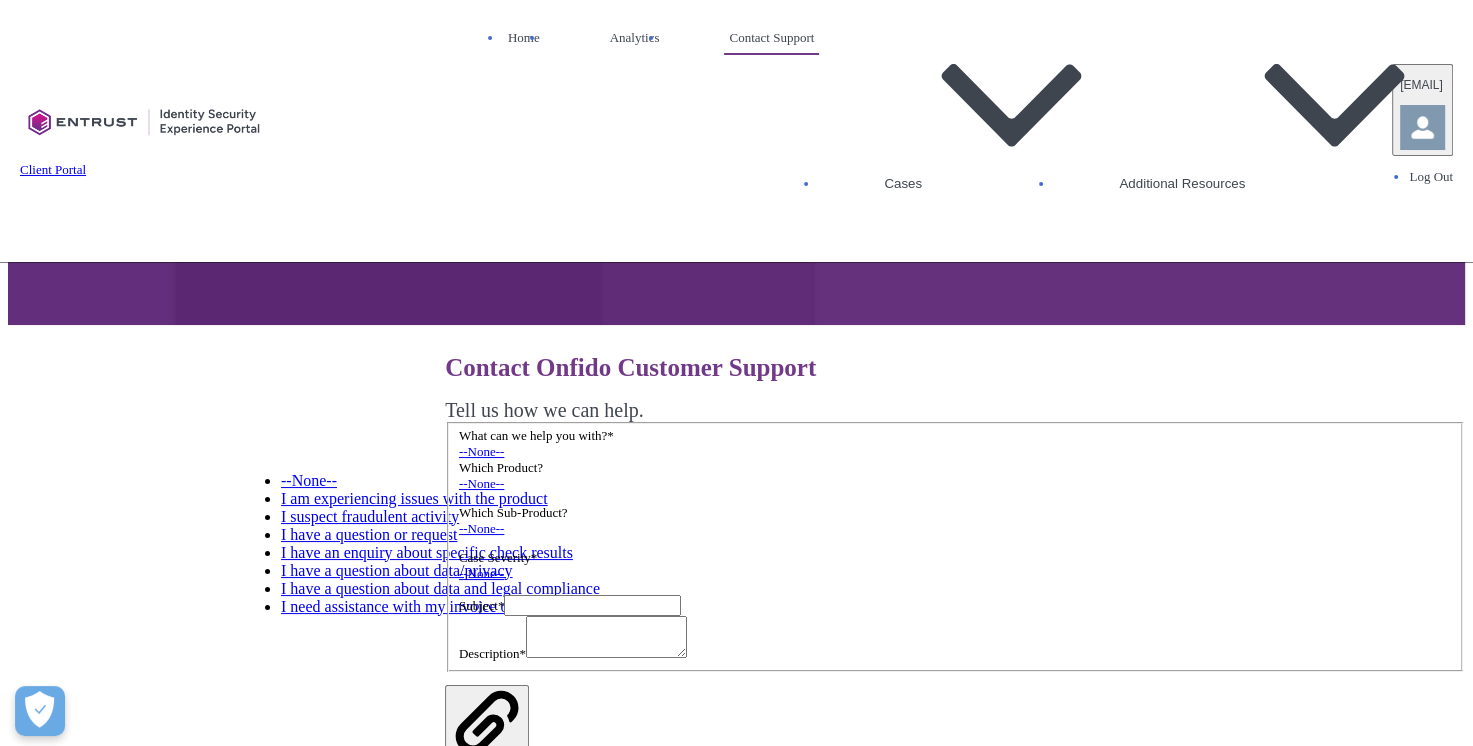 scroll, scrollTop: 32, scrollLeft: 0, axis: vertical 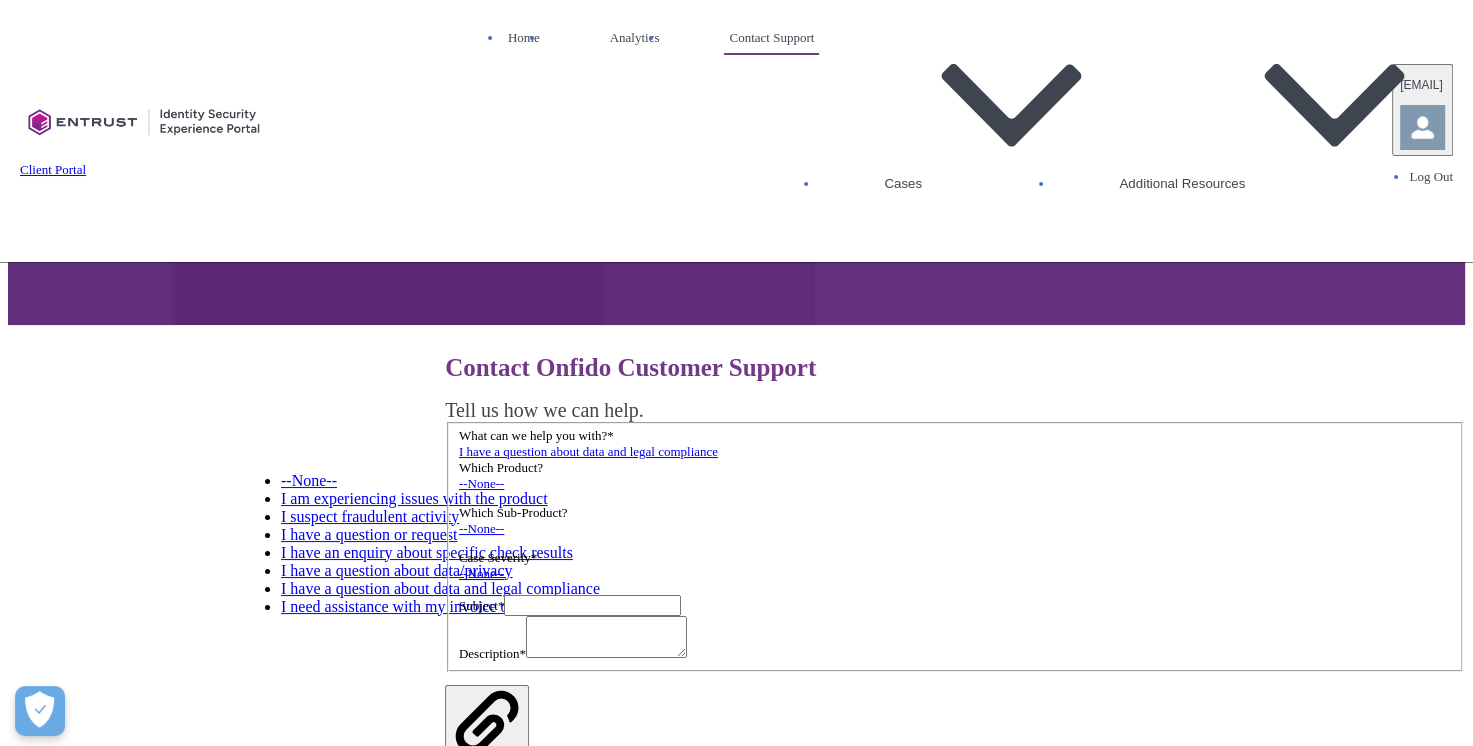 click on "--None--" at bounding box center (955, 484) 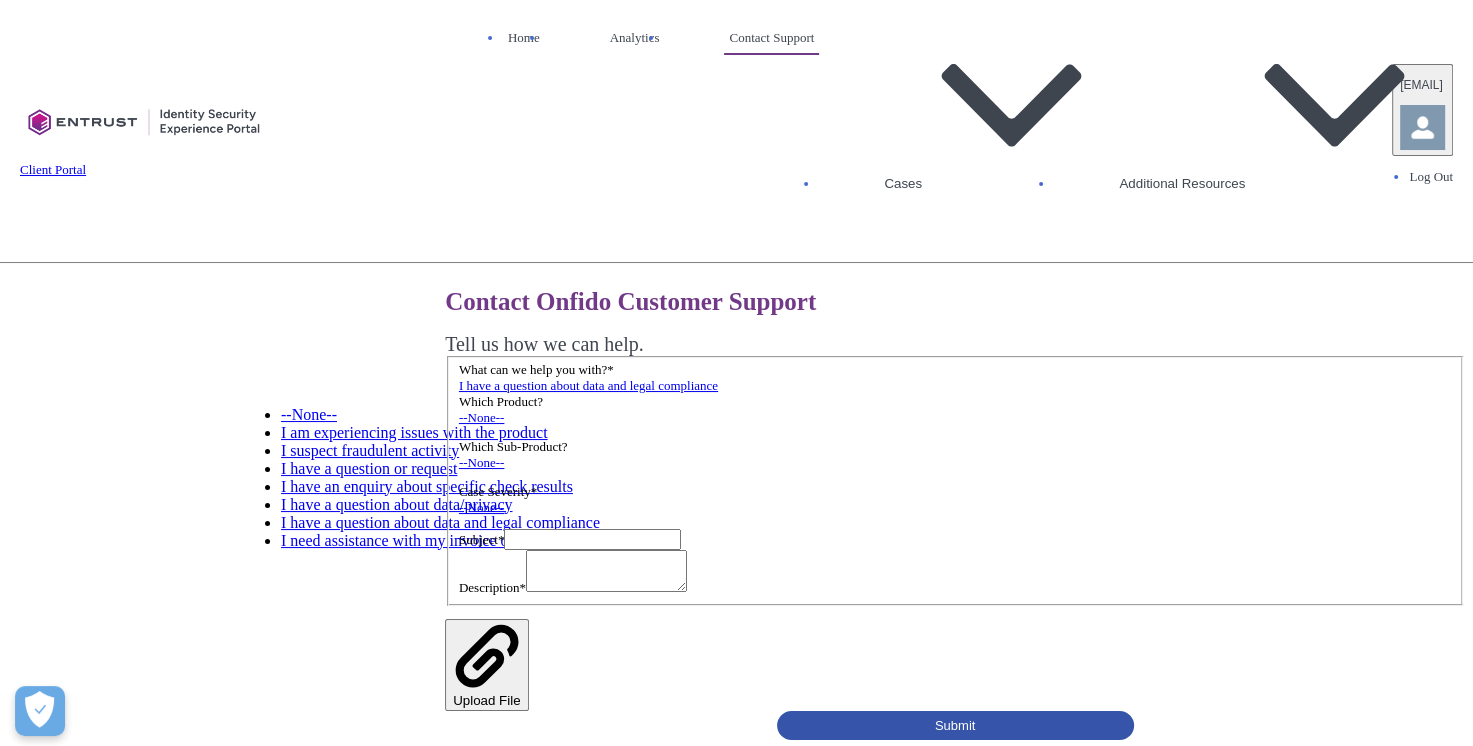 scroll, scrollTop: 231, scrollLeft: 0, axis: vertical 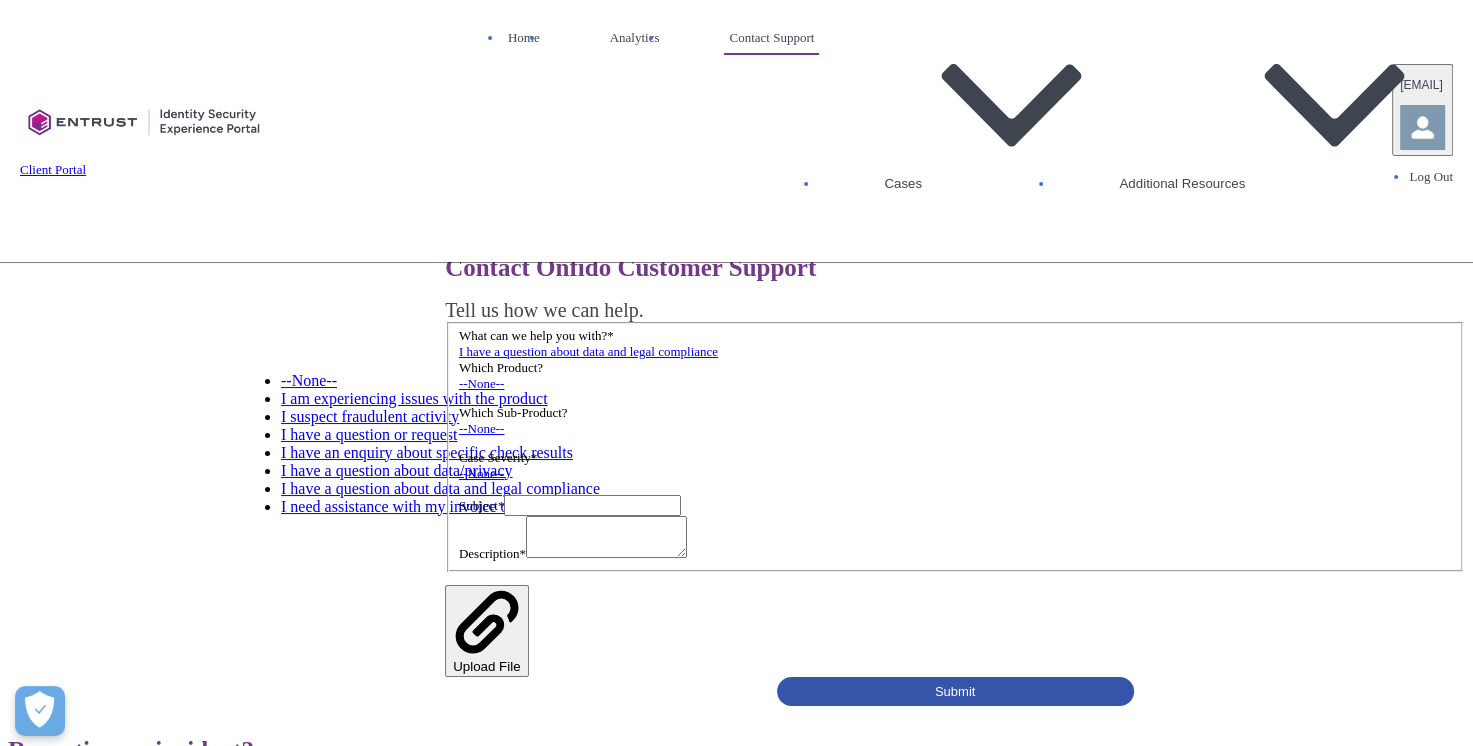 click on "--None--" at bounding box center (955, 384) 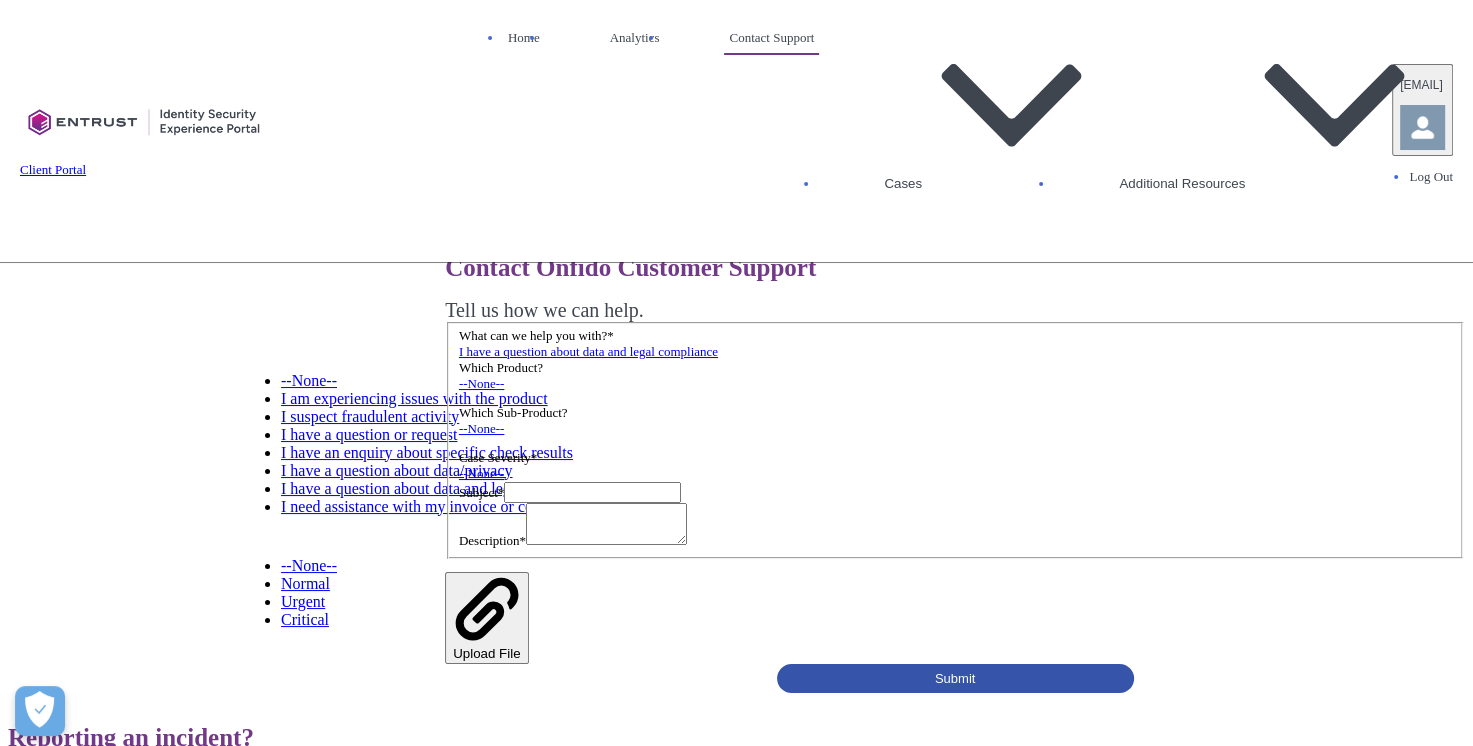 click on "Urgent" at bounding box center (309, 565) 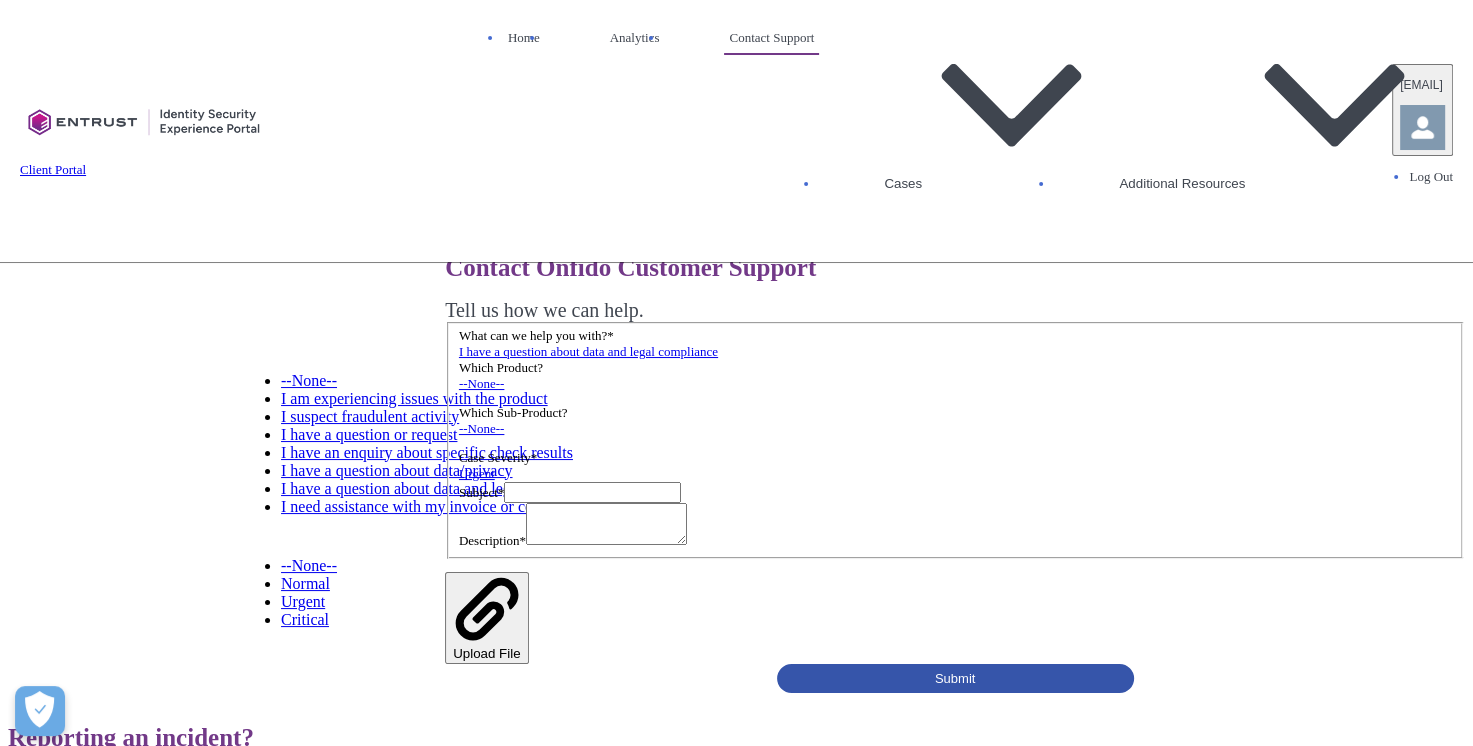 click on "Subject *" at bounding box center [592, 492] 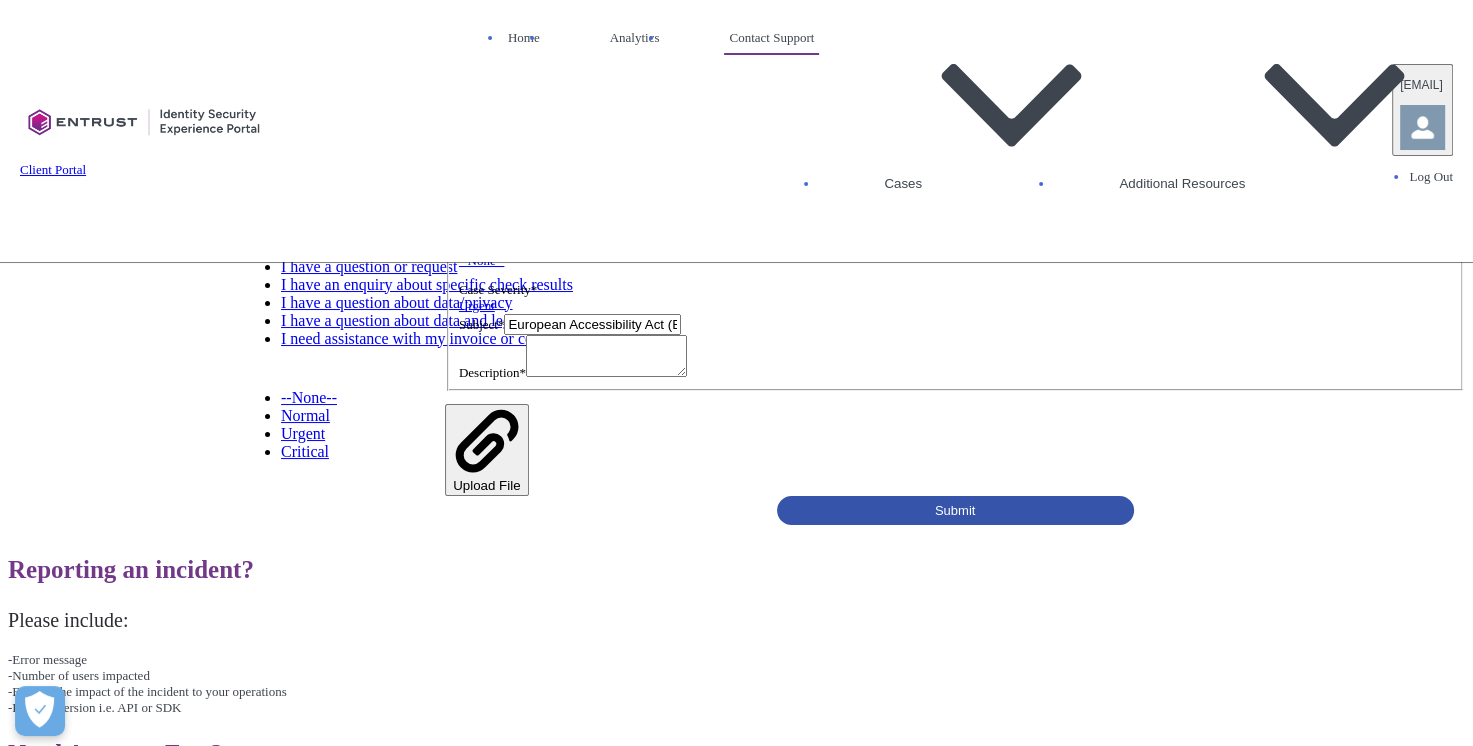 scroll, scrollTop: 531, scrollLeft: 0, axis: vertical 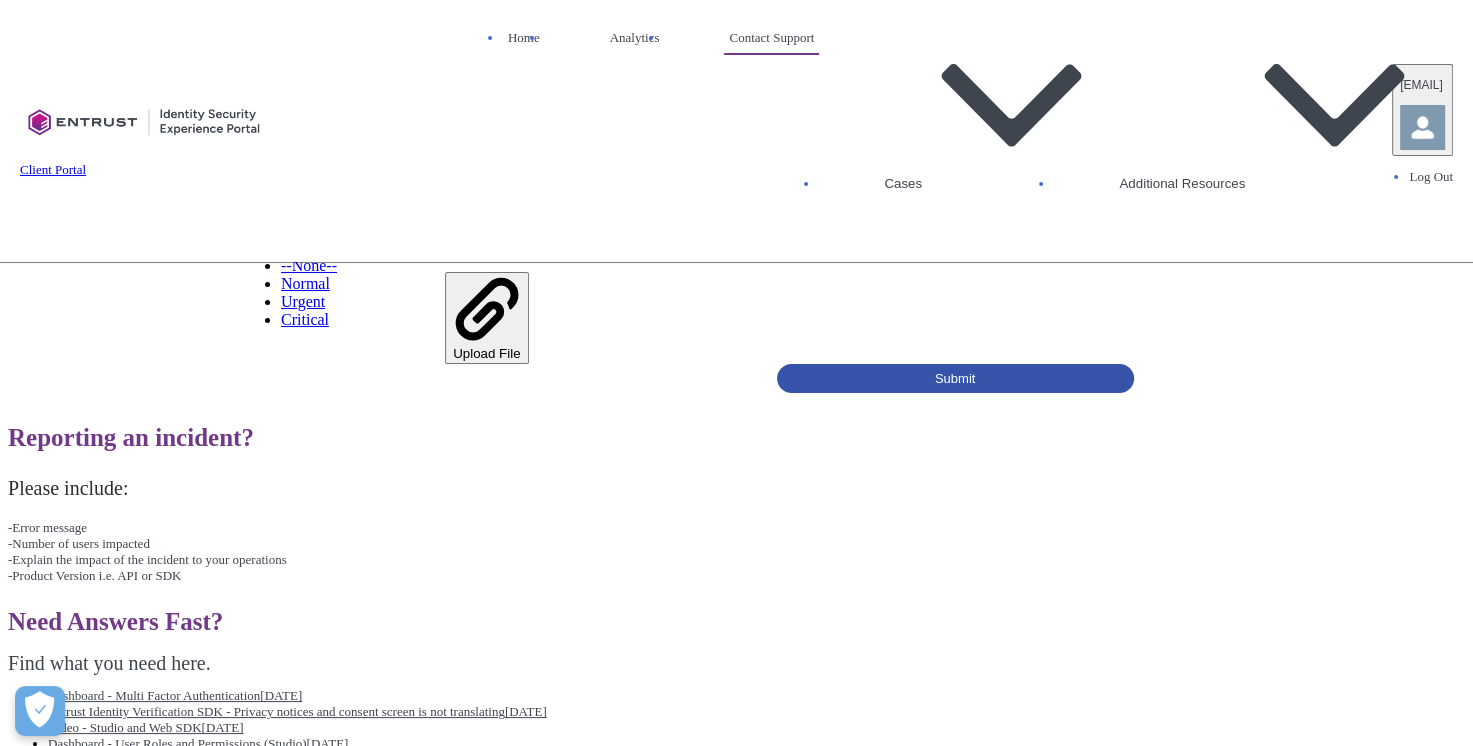 type on "European Accessibility Act (EAA)" 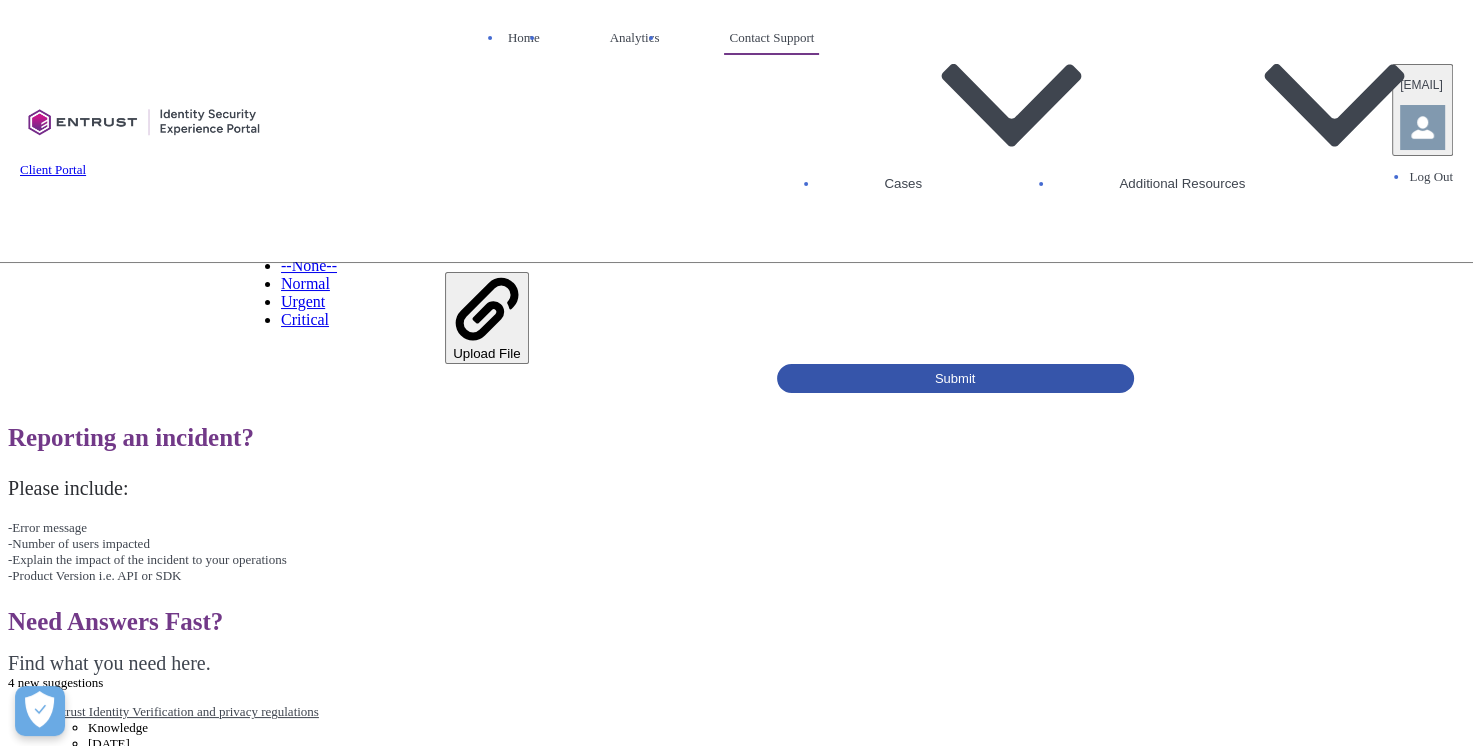 scroll, scrollTop: 504, scrollLeft: 0, axis: vertical 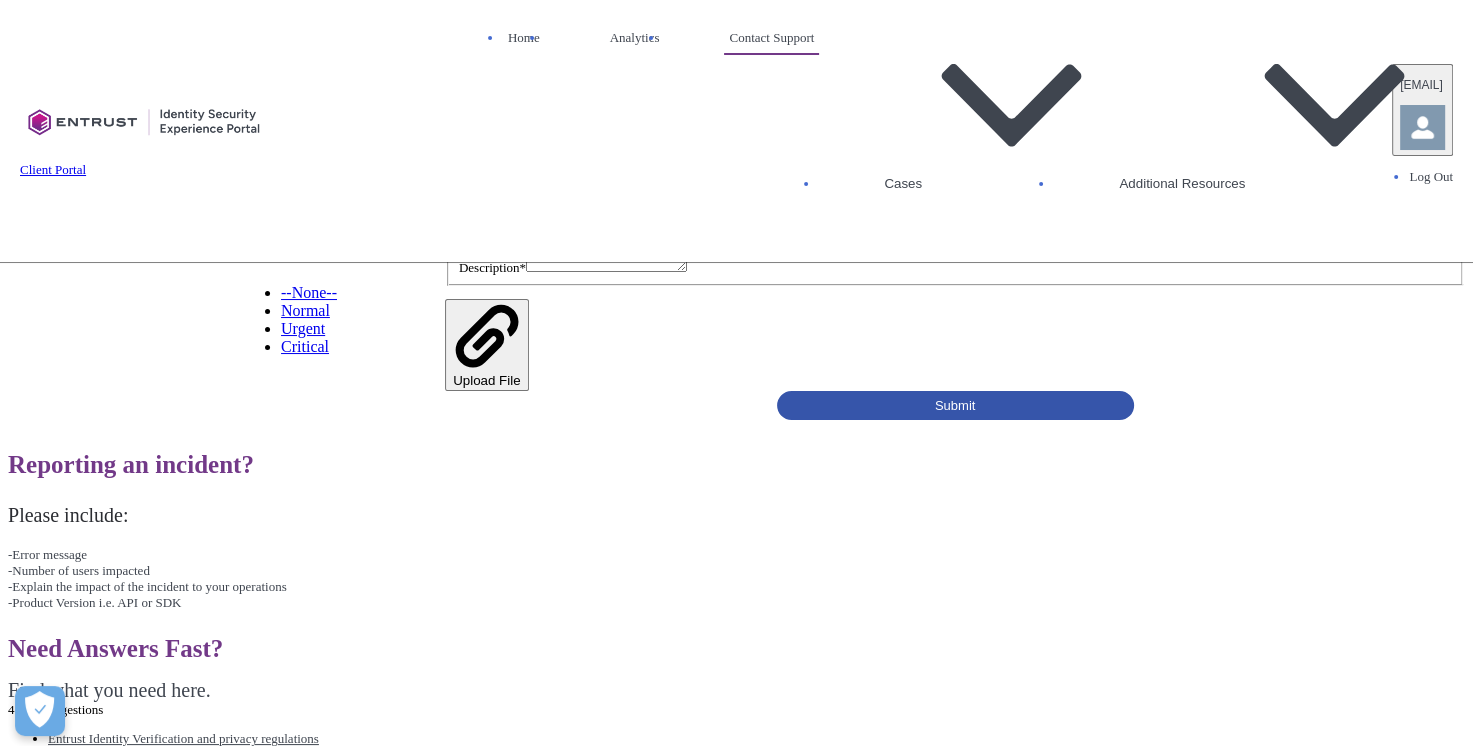 click on "Description *" at bounding box center [606, 251] 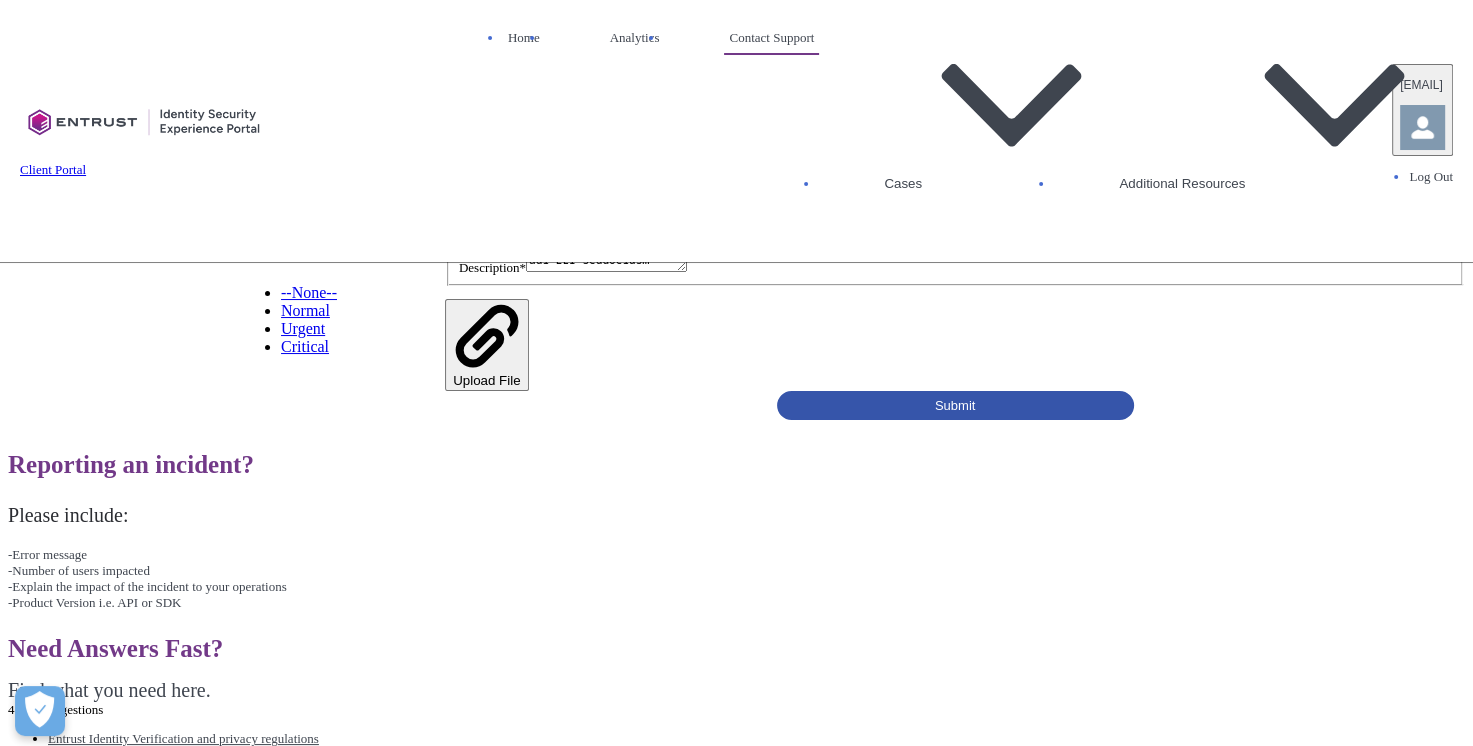 scroll, scrollTop: 492, scrollLeft: 0, axis: vertical 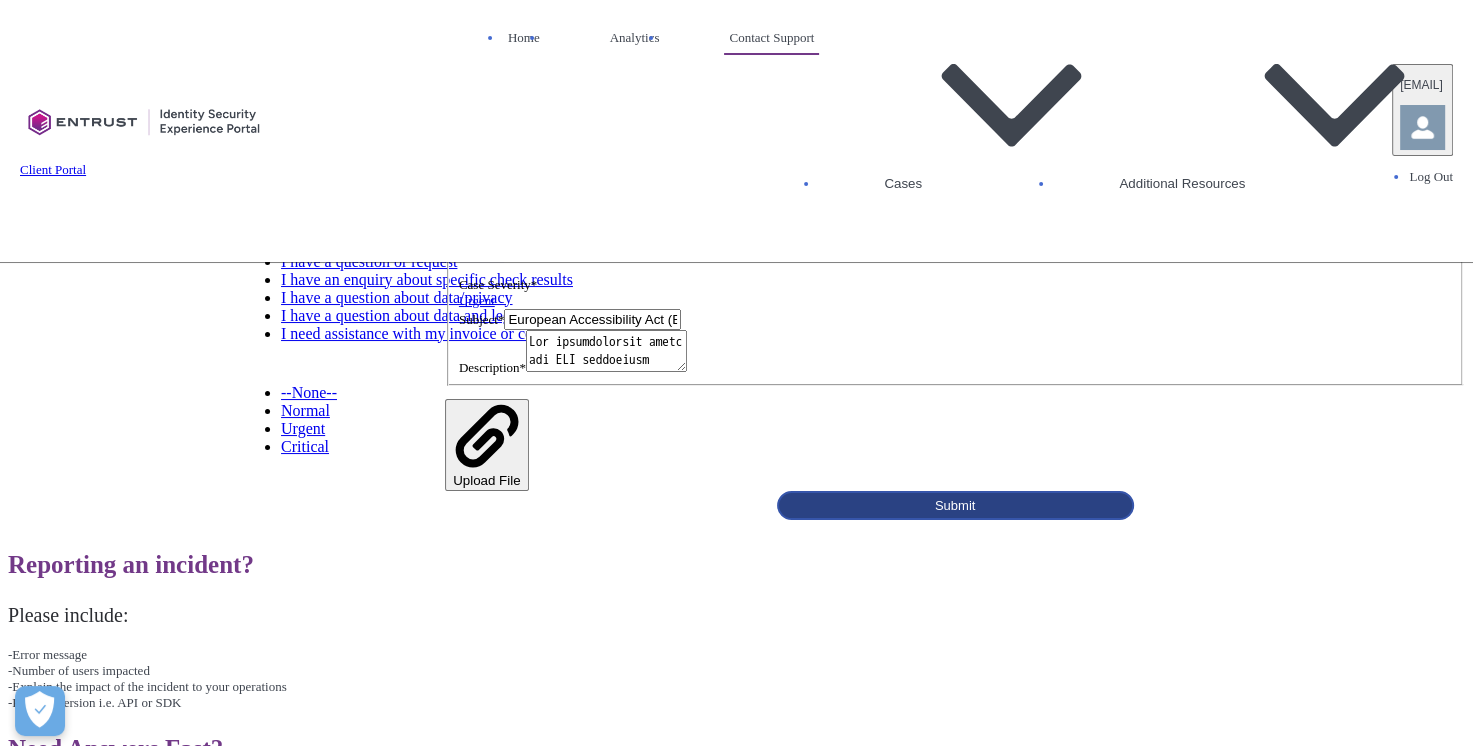 type on "The accessibility audit for EEA compliance audit identified 4 issues relating to the Onfido SDK and we’re seeking to understand if these can be resolved in the current SDK version or are they addressed and resolved in the new upgrade SDK?
4 Audit findings with the device used and OS:
Dell Laptop	Windows 11	Chrome	https://documentcentre.avantmoney.ie/Documents/Identification?id=18e2a183-3027-f011-af35-005056b5640f&face=true
In "Verify Identity", "Select issuing country to see which documents we accept…" should be H3
Dell Laptop	Windows 11	Chrome	https://documentcentre.avantmoney.ie/Documents/Identification?id=18e2a183-3027-f011-af35-005056b5640f&face=true
In "Verify Identity", Back button should be read before close button in reading order
Samsung Galaxy A52s 5G	Android 14	Chrome	https://documentcentre.avantmoney.ie/Documents/Identification?id=18e2a183-3027-f011-af35-005056b5640f&face=true
Unable to select "Take a photo" button while screen reader is active
iPhone 11	iOS 18.3.2	Safari	https://documentcent..." 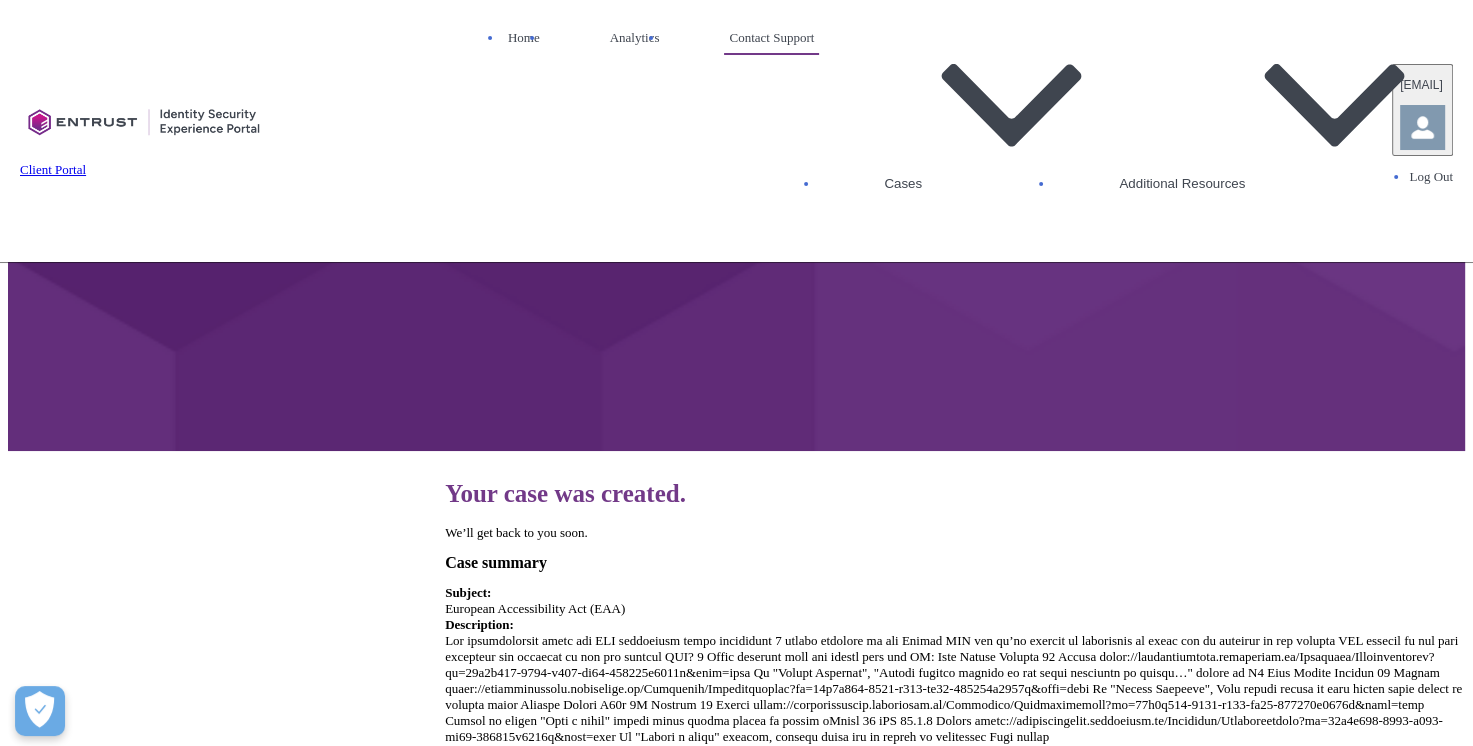 scroll, scrollTop: 0, scrollLeft: 0, axis: both 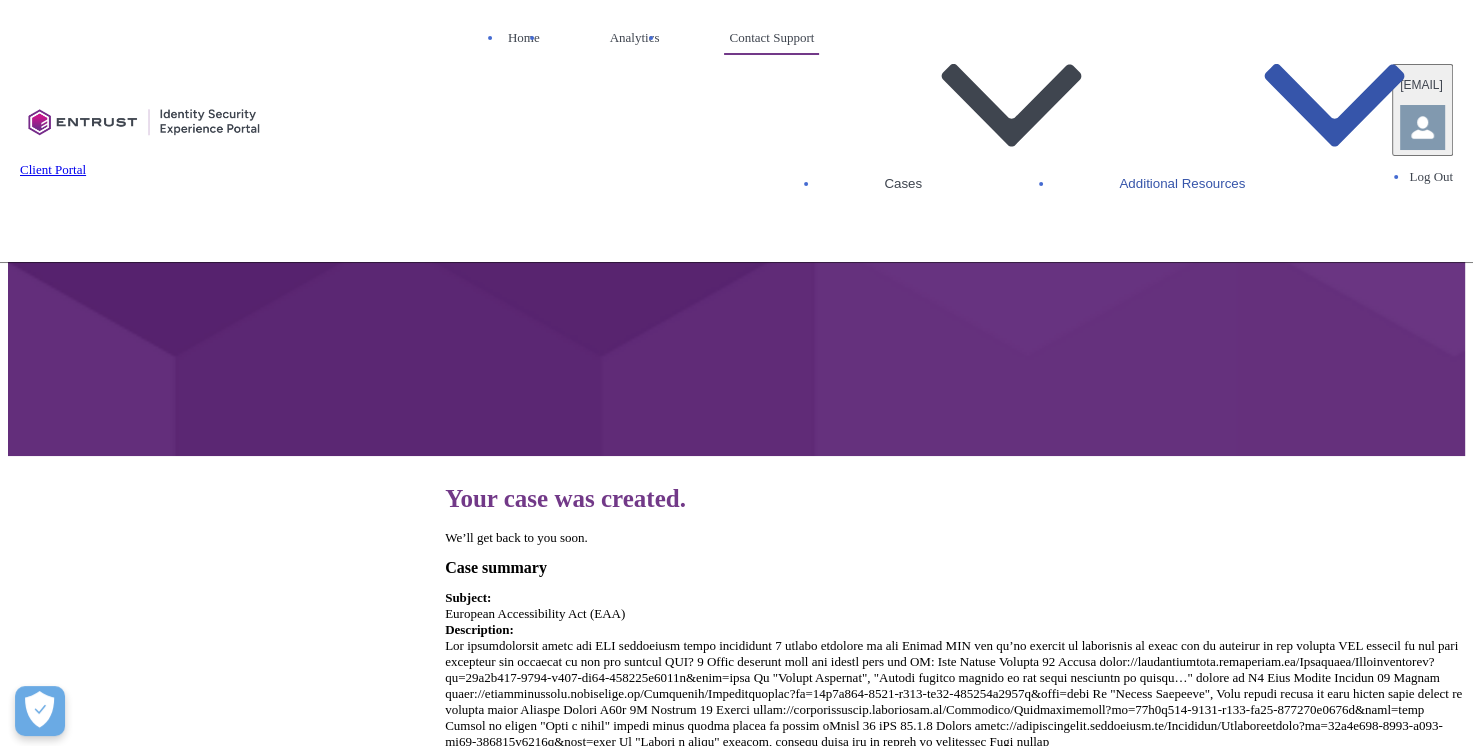 click at bounding box center [1334, 105] 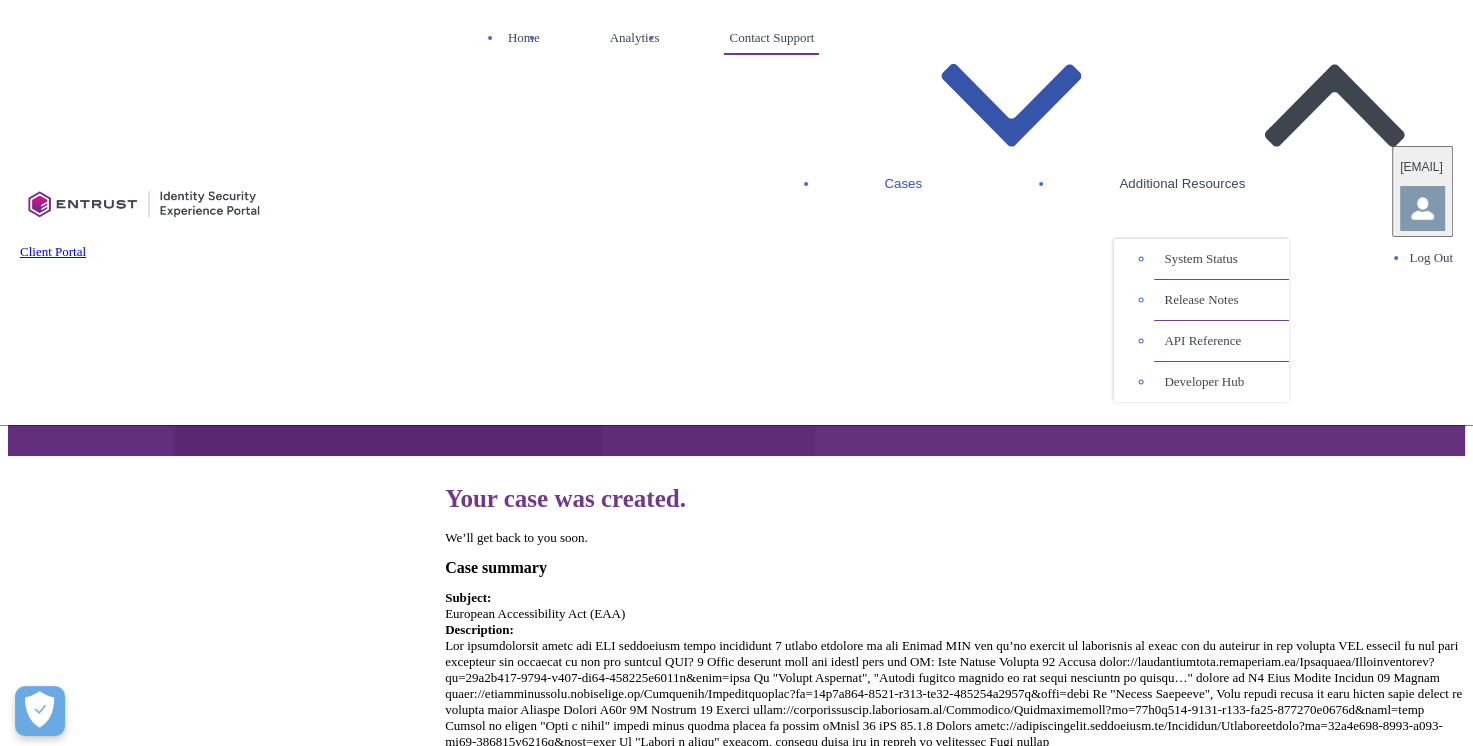 click at bounding box center (1011, 183) 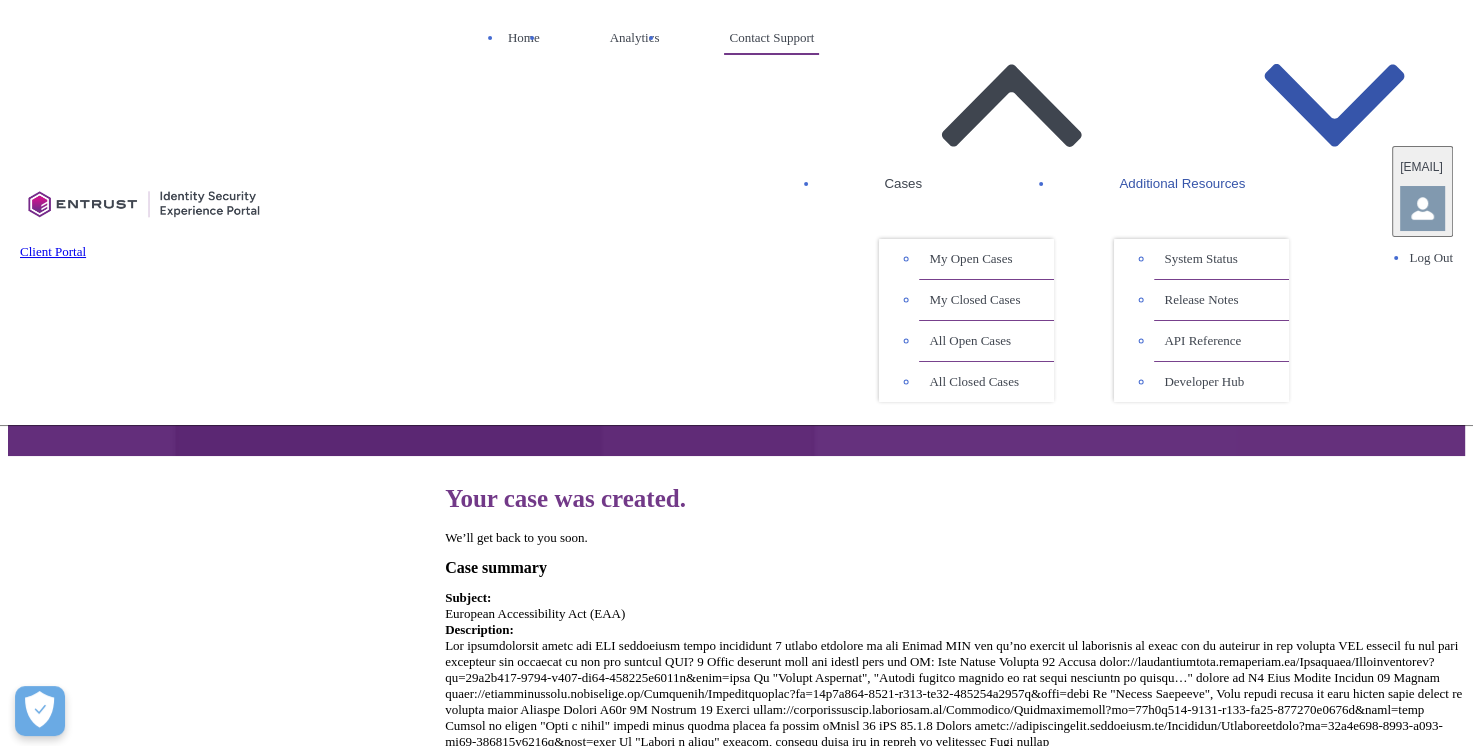 click at bounding box center [1334, 105] 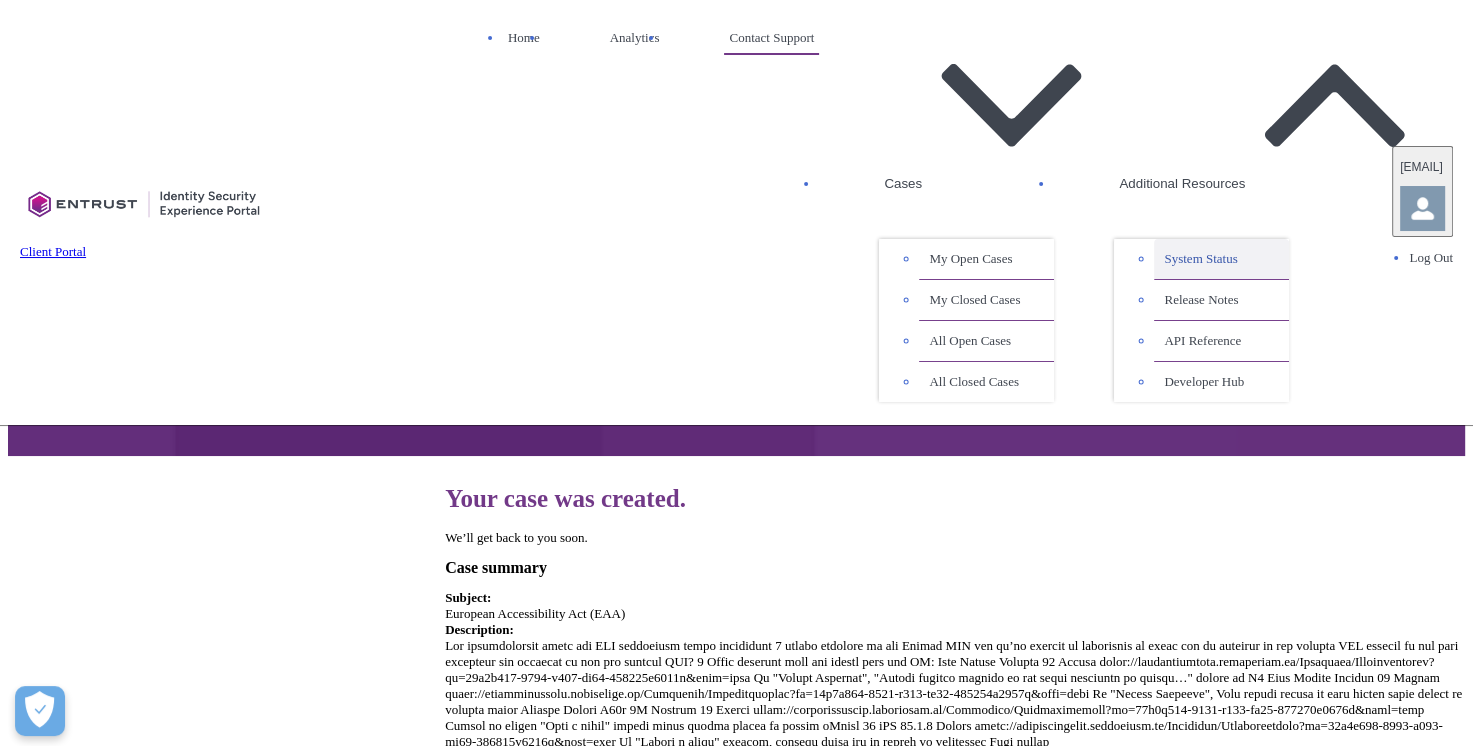 click on "System Status" at bounding box center (1221, 259) 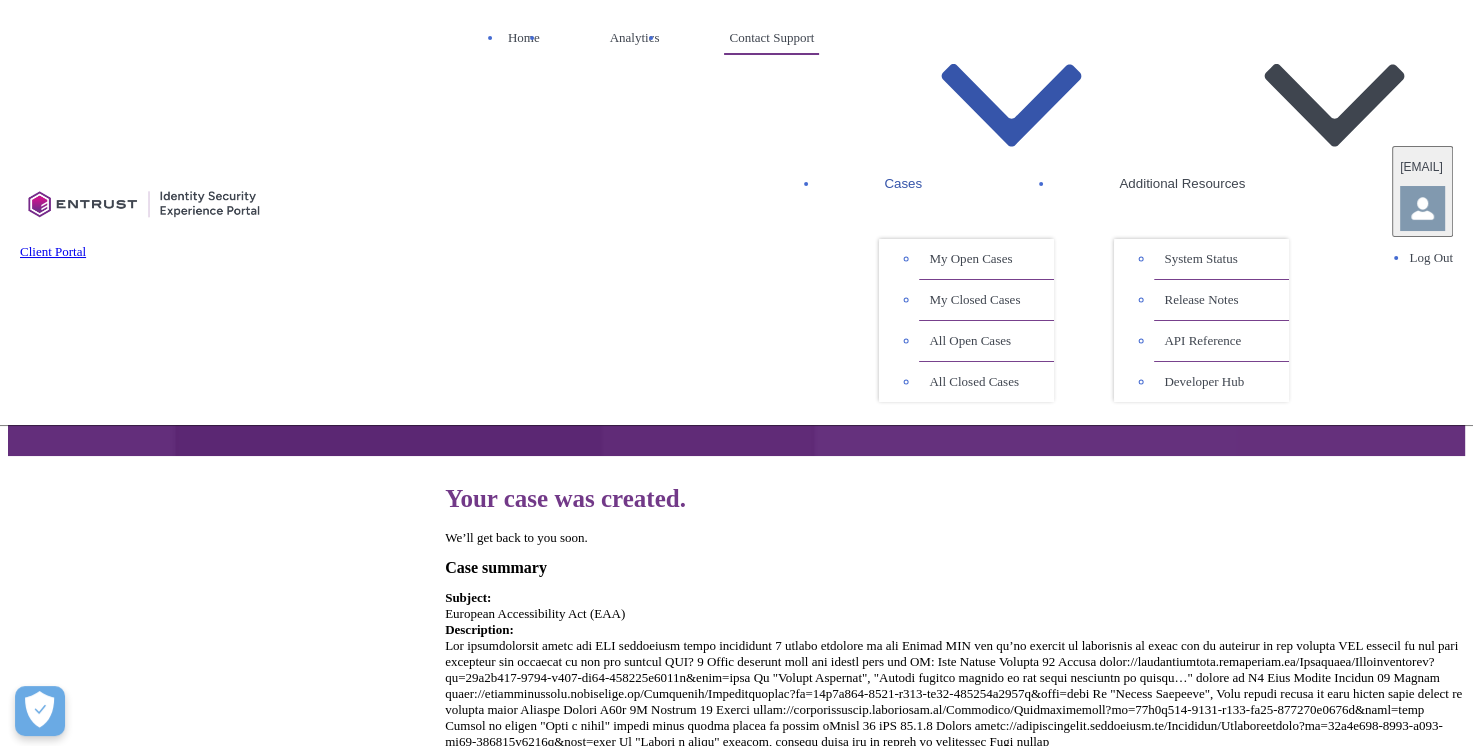 click at bounding box center (1008, 183) 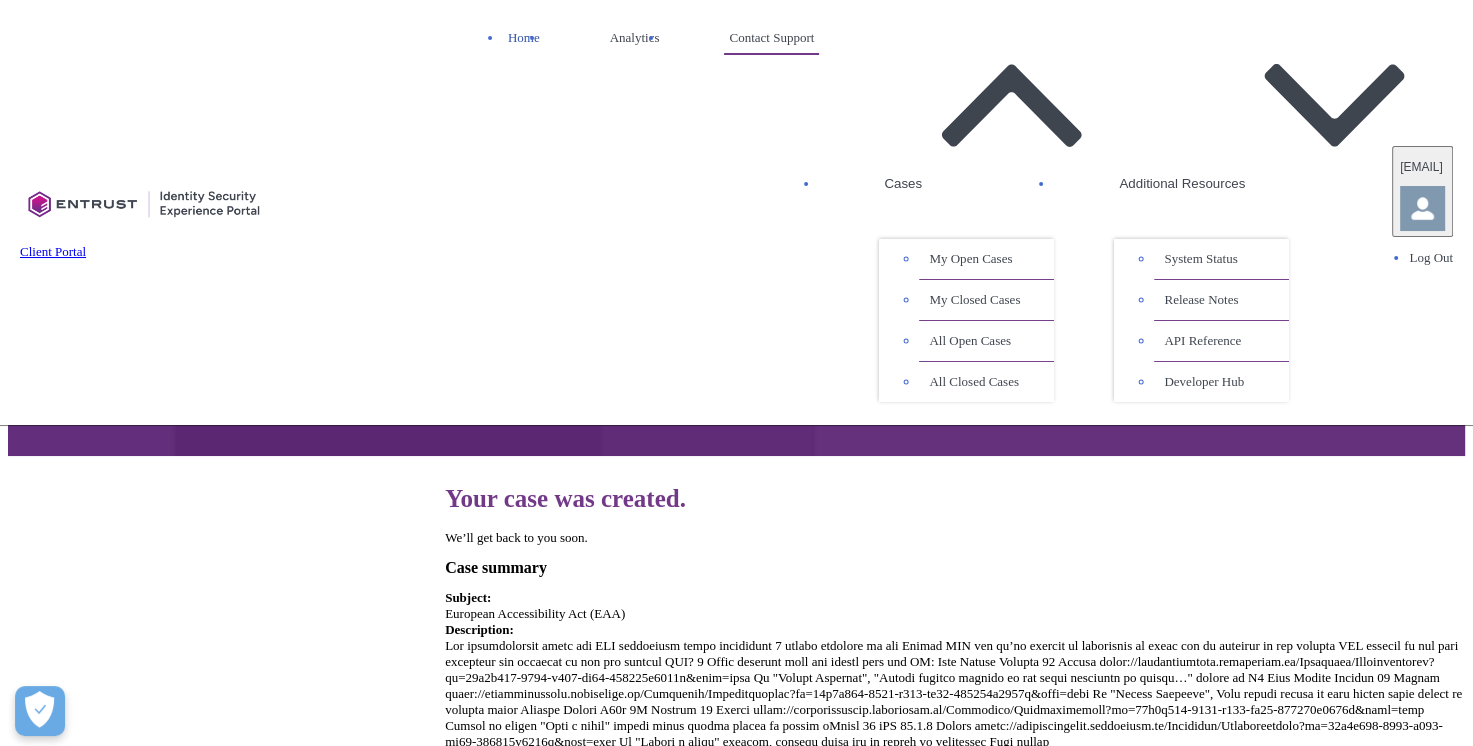 click on "Home" at bounding box center [524, 38] 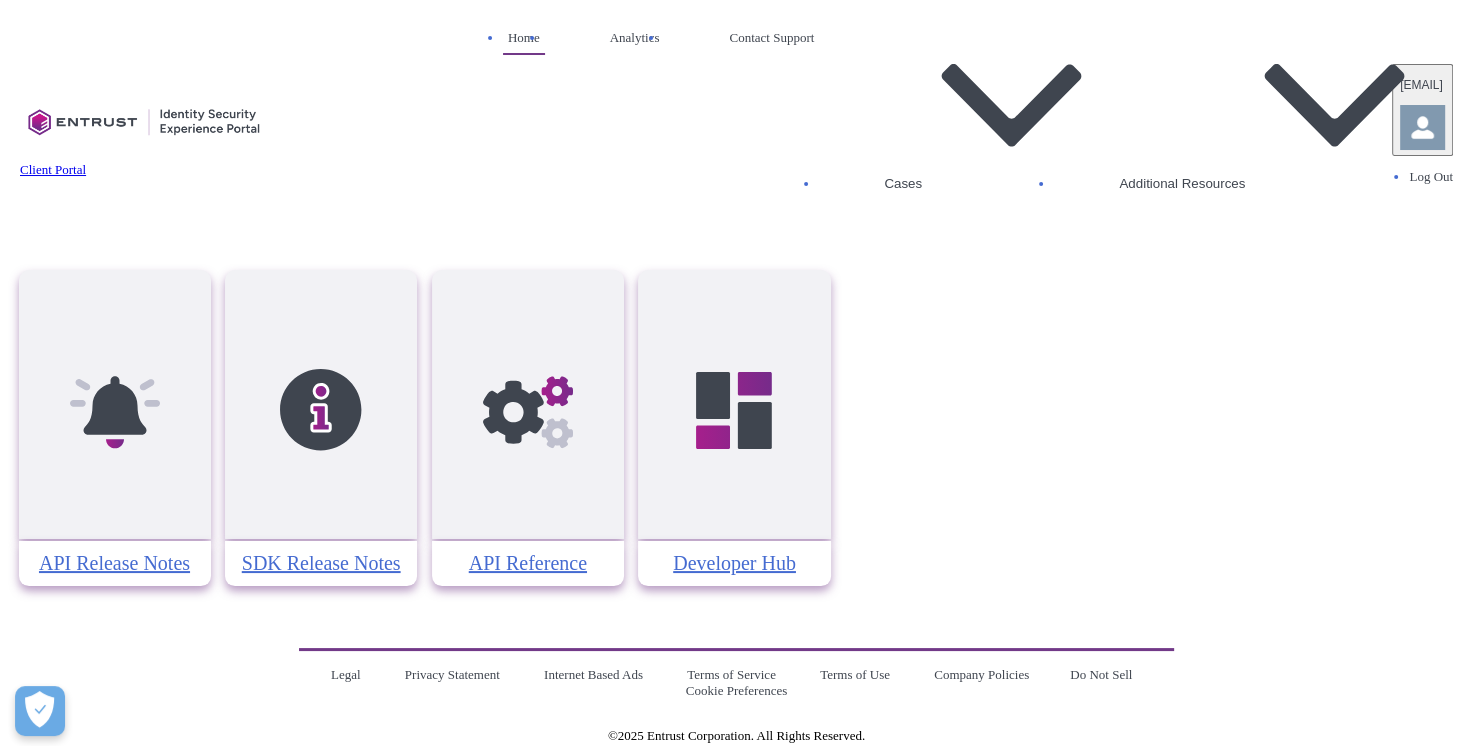 scroll, scrollTop: 849, scrollLeft: 0, axis: vertical 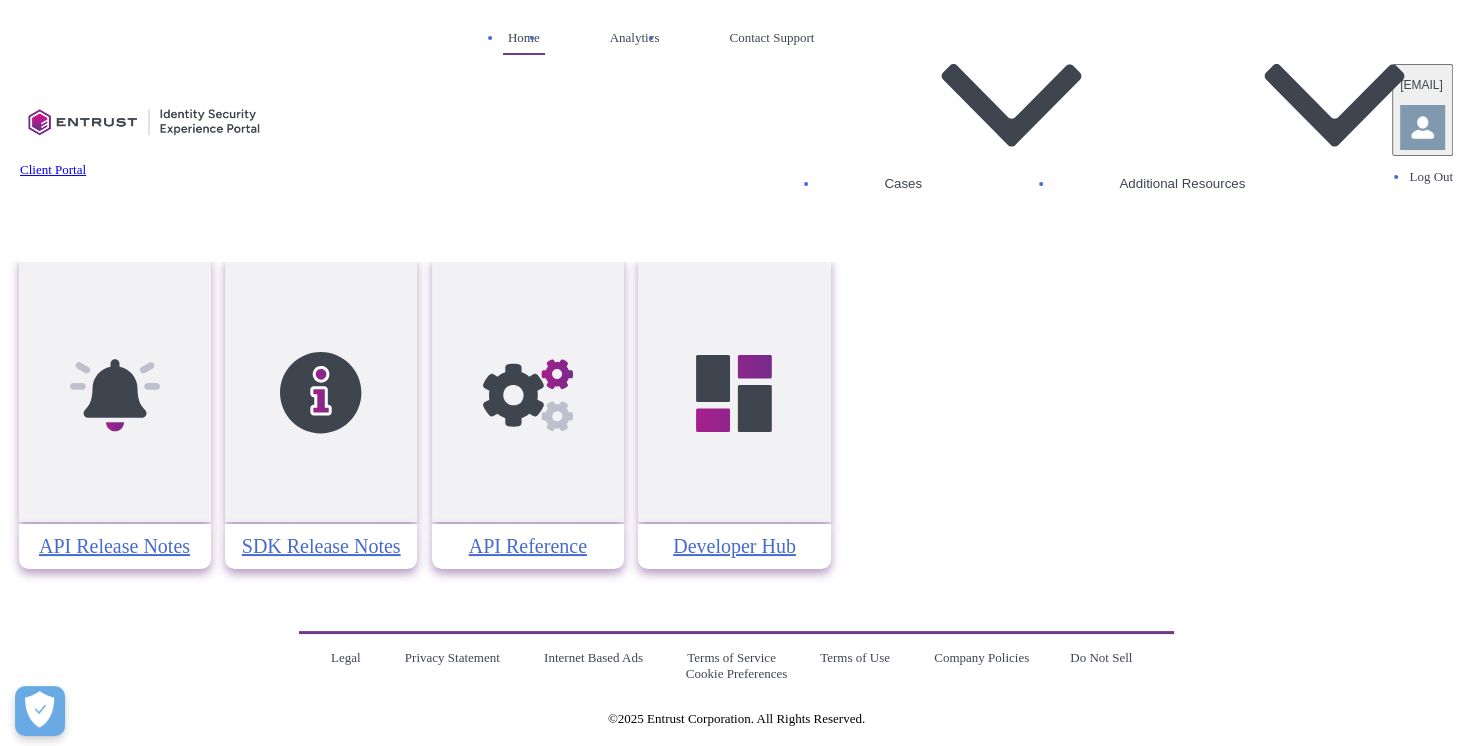 click at bounding box center (321, -96) 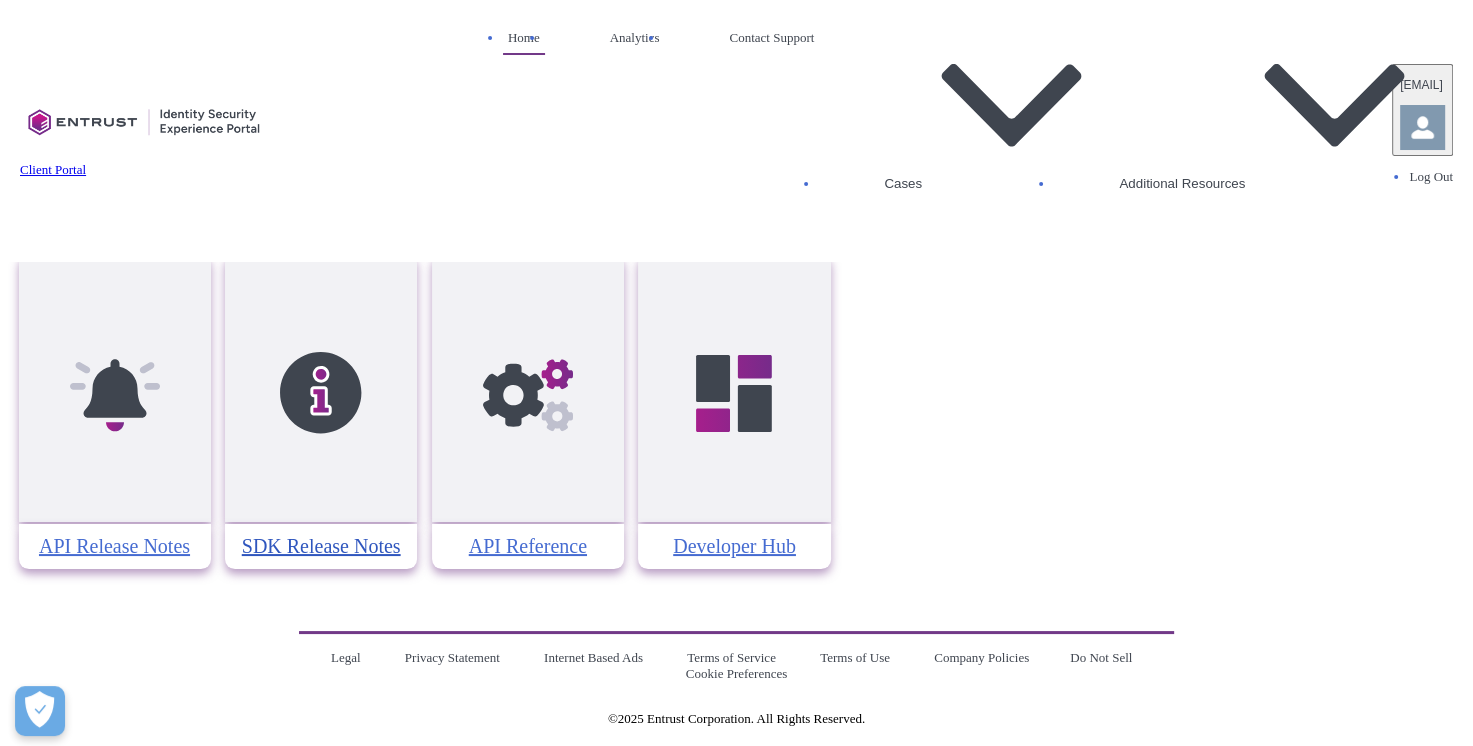 click on "SDK Release Notes" at bounding box center [321, 546] 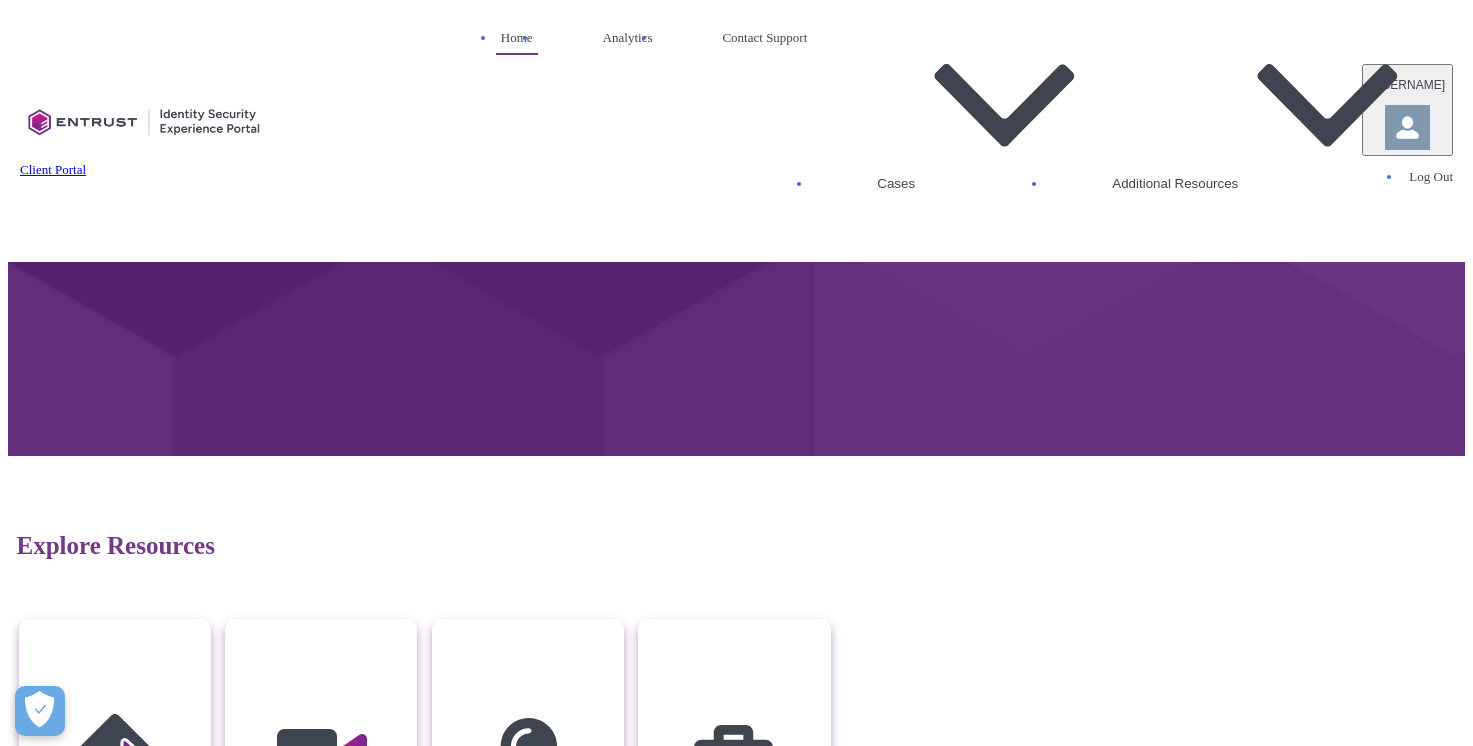 scroll, scrollTop: 0, scrollLeft: 0, axis: both 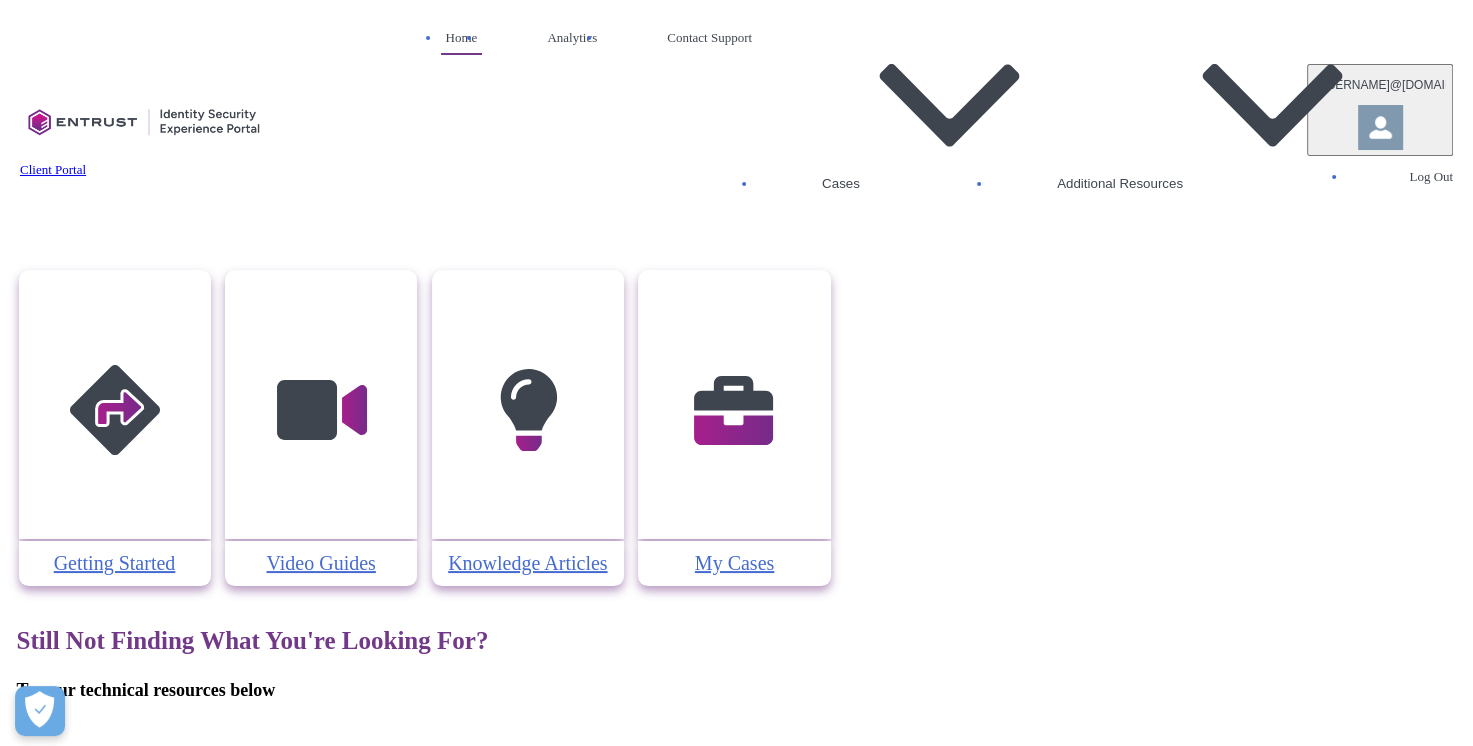 click at bounding box center (321, 404) 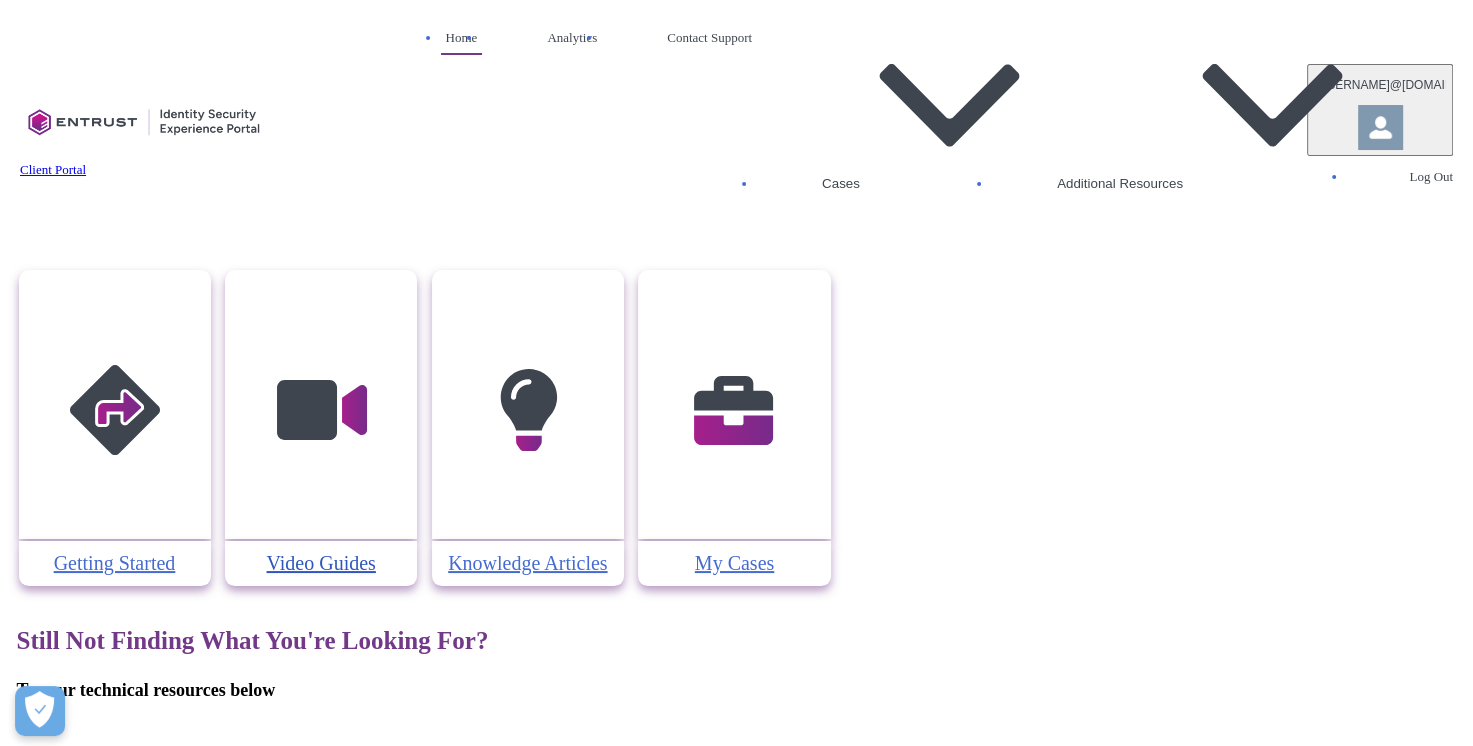 click on "Video Guides" at bounding box center [321, 563] 